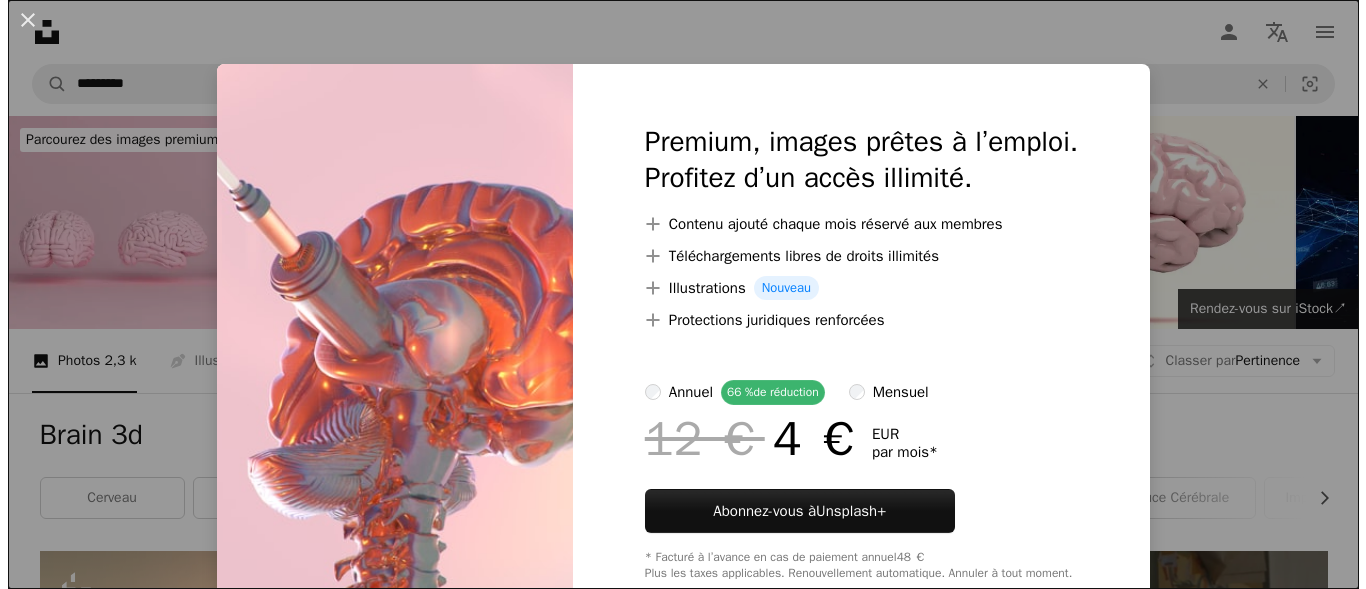 scroll, scrollTop: 1377, scrollLeft: 0, axis: vertical 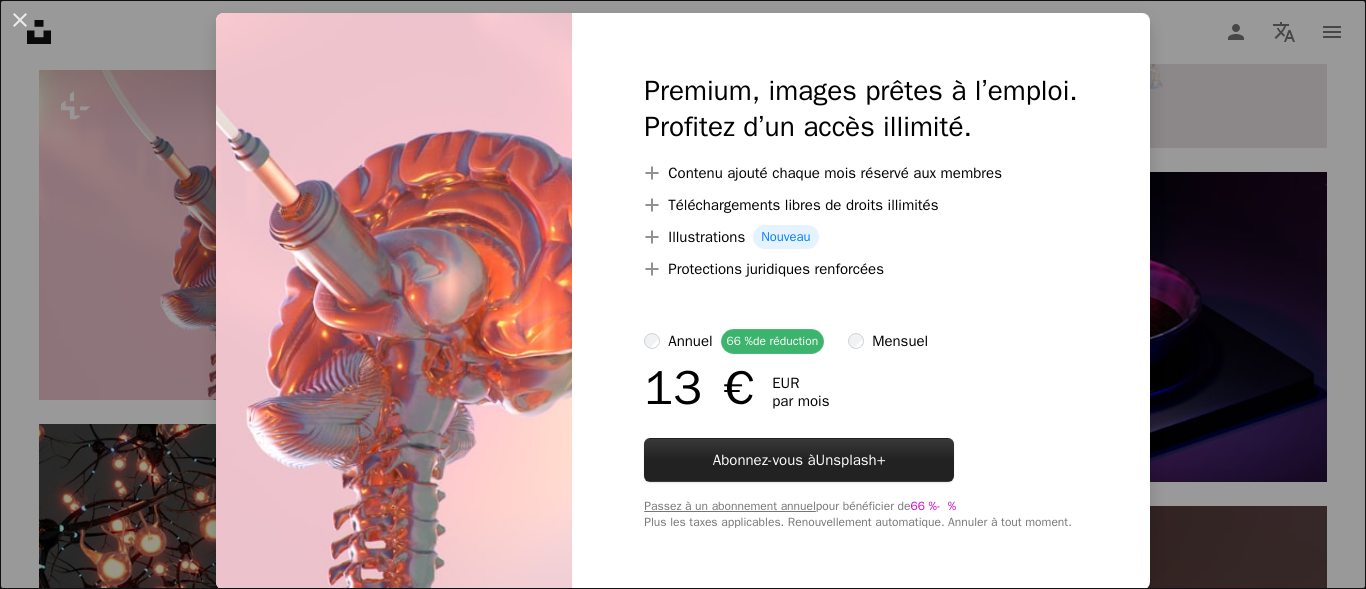 click on "Unsplash+" at bounding box center [851, 460] 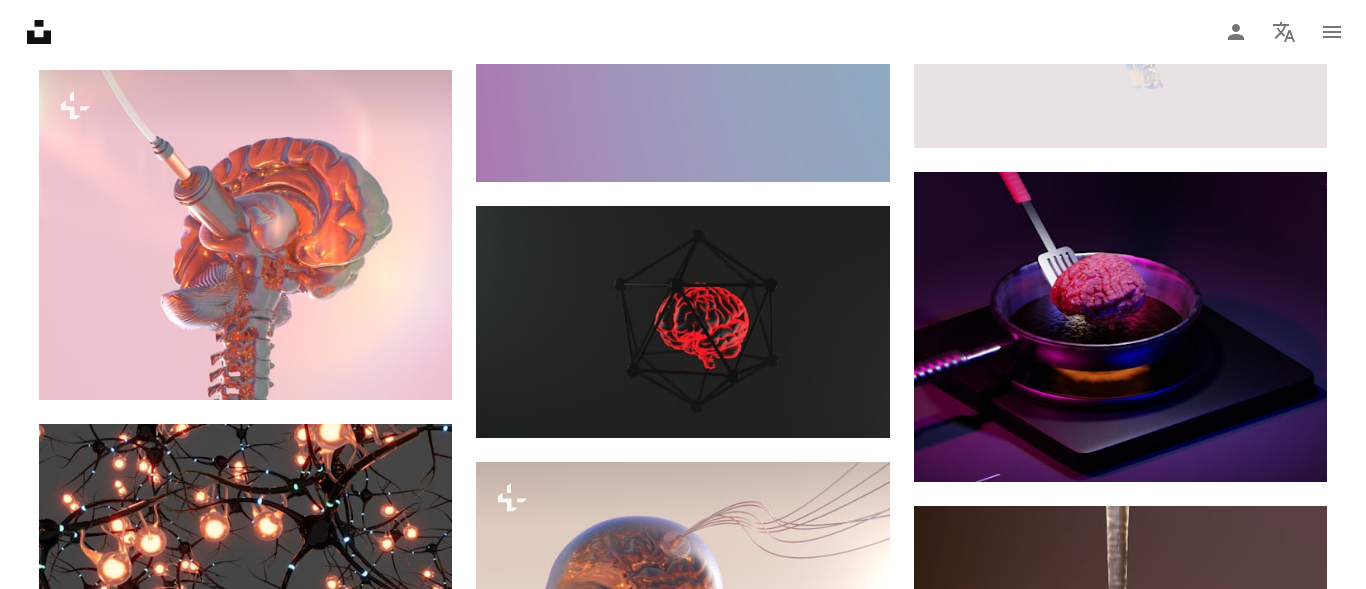 click on "Prénom" at bounding box center [710, 3220] 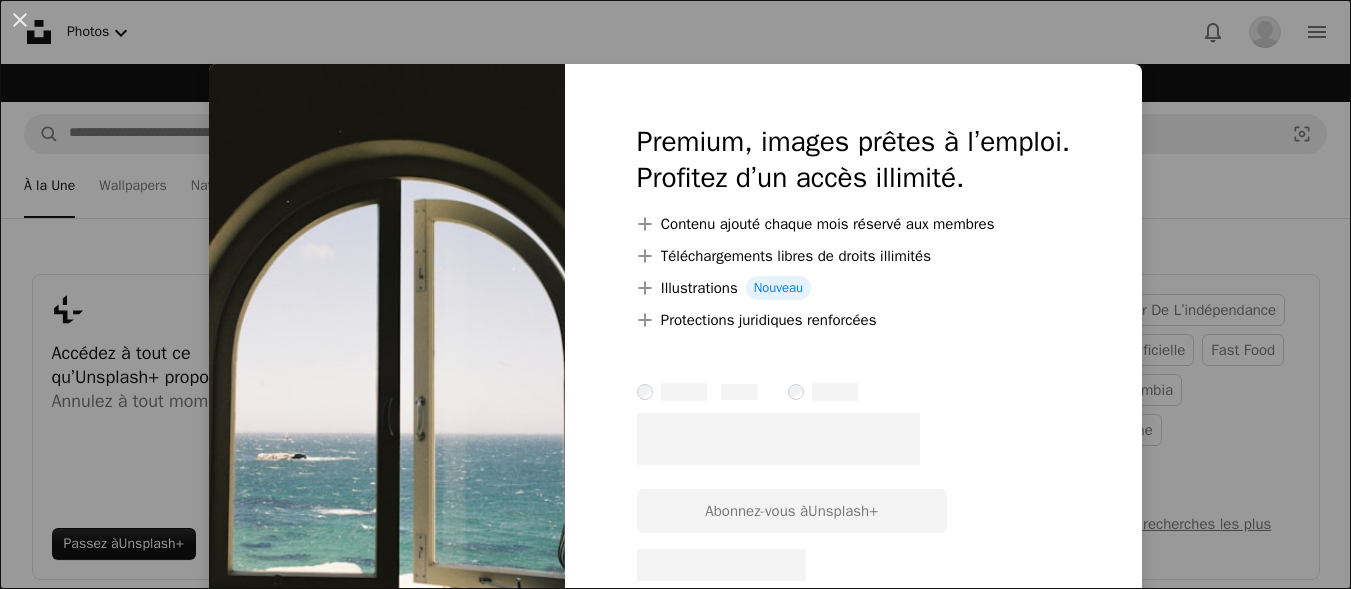 scroll, scrollTop: 1945, scrollLeft: 0, axis: vertical 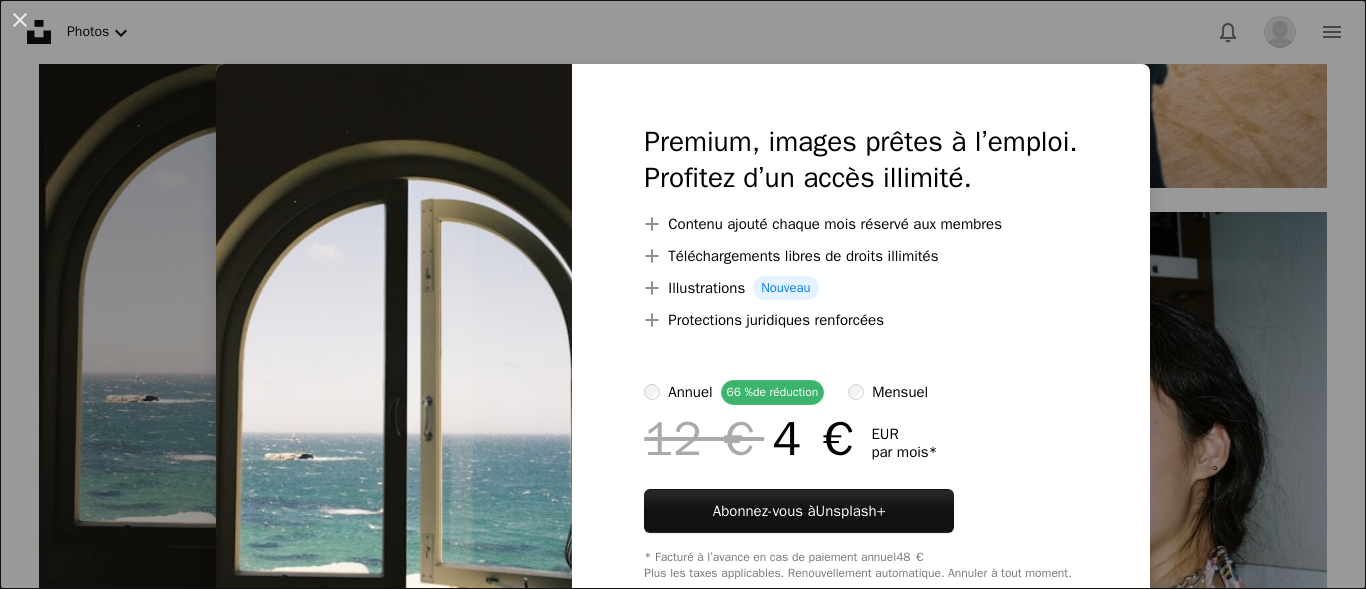 click on "An X shape Premium, images prêtes à l’emploi. Profitez d’un accès illimité. A plus sign Contenu ajouté chaque mois réservé aux membres A plus sign Téléchargements libres de droits illimités A plus sign Illustrations  Nouveau A plus sign Protections juridiques renforcées annuel 66 %  de réduction mensuel 12 €   4 € EUR par mois * Abonnez-vous à  Unsplash+ * Facturé à l’avance en cas de paiement annuel  48 € Plus les taxes applicables. Renouvellement automatique. Annuler à tout moment." at bounding box center (683, 294) 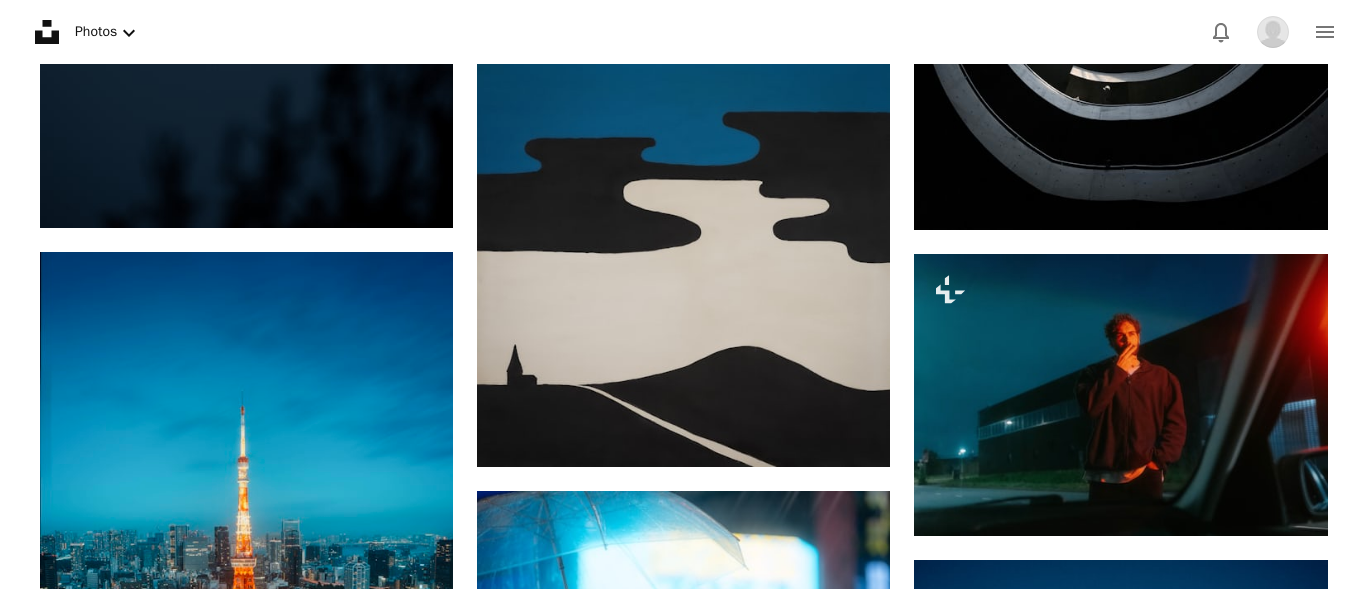 scroll, scrollTop: 3753, scrollLeft: 0, axis: vertical 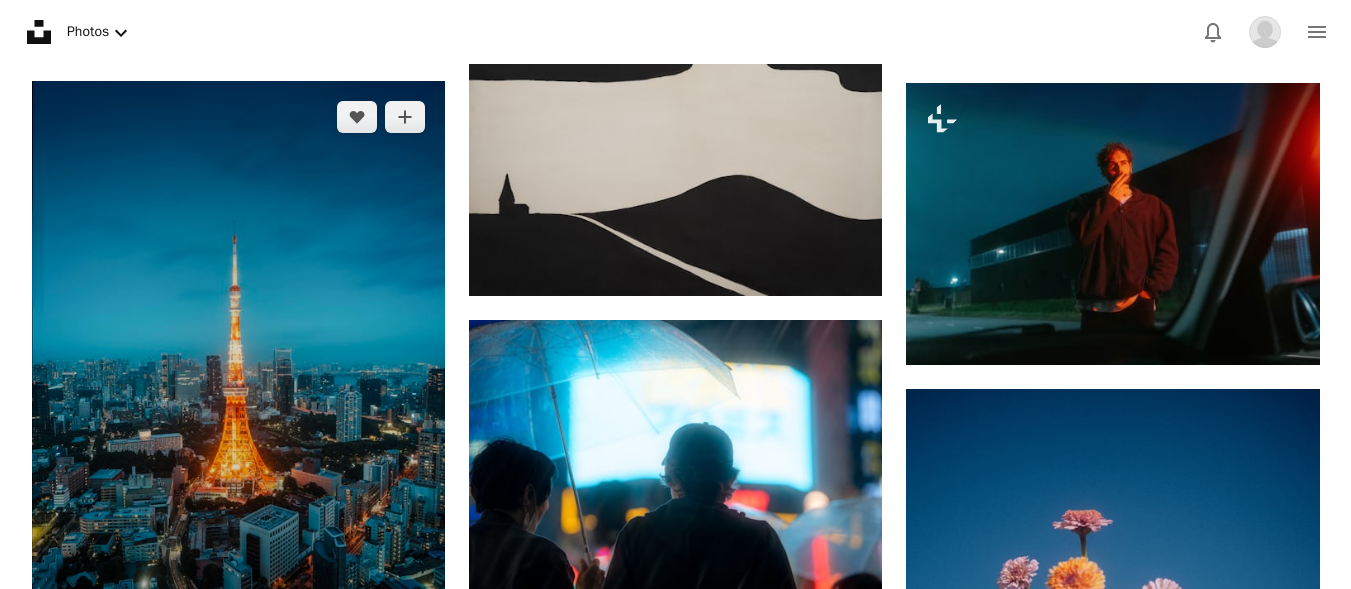 click at bounding box center [238, 390] 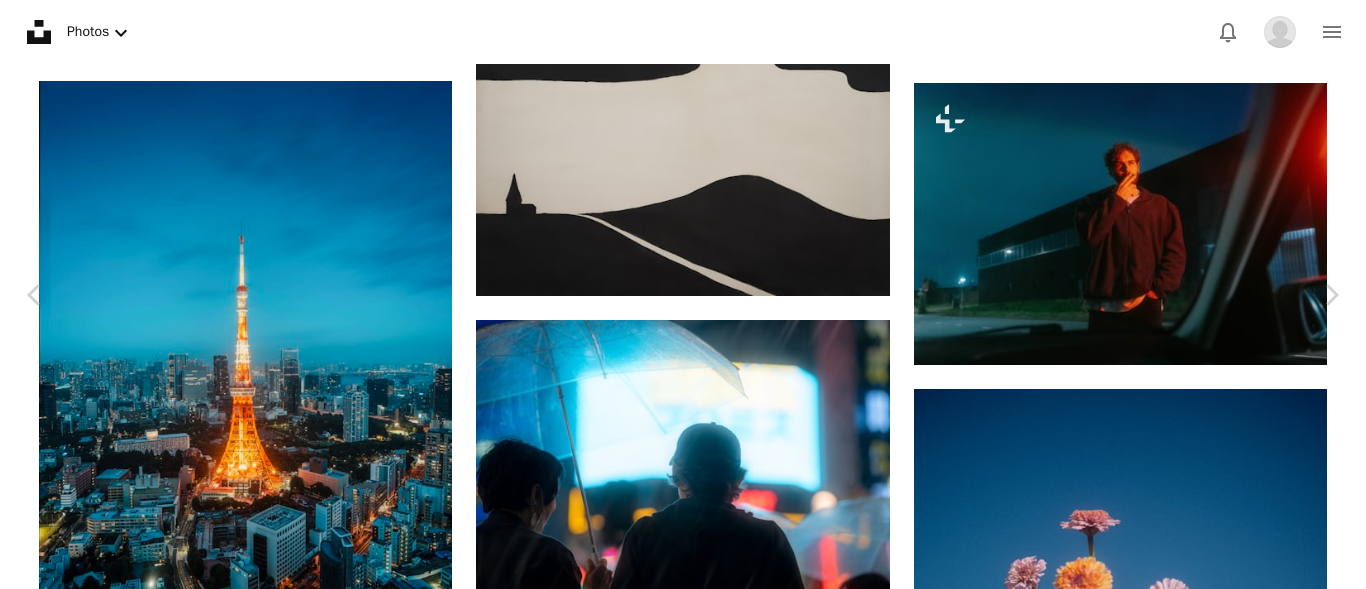 click on "Unsplash logo Accueil Unsplash A photo Pen Tool A stack of folders Download Photos Chevron down Bell navigation menu Info icon Votre adresse e-mail  powertech.pptx@example.com  n’a pas été confirmée.  Modifier l’adresse e-mail  ou  Renvoyer la confirmation A magnifying glass Visual search Abonnez-vous à Unsplash+ Envoyer une image À la Une À la Une Wallpapers Nature Rendus 3D Textures Voyager Film Gens Architecture Et Intérieurs Photographie De Rue Expérimental Plus sign for Unsplash+ Accédez à tout ce qu’Unsplash+ propose.  Annulez à tout moment. Passez à  Unsplash+ Collections Voir tout Summer Travel Stories 140 images Canada 463 images From Above 40 images Mirror, Mirror 650 images 4 juillet Jour de l’indépendance intelligence artificielle Fast food Université Columbia Grande-Bretagne A trend sign Afficher les recherches les plus populaires Plus sign for Unsplash+ Accédez à tout ce qu’Unsplash+ propose.  Annulez à tout moment. Passez à  Unsplash+ 4 juillet Fast food Voir tout" at bounding box center [683, -363] 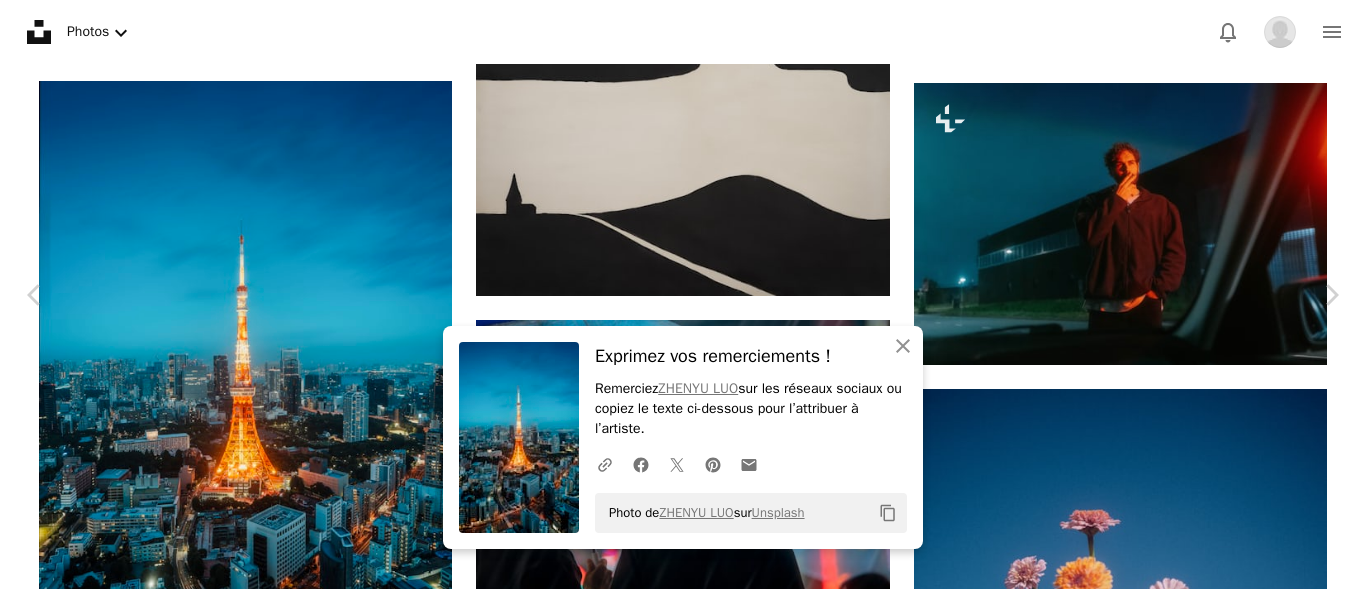 scroll, scrollTop: 69, scrollLeft: 0, axis: vertical 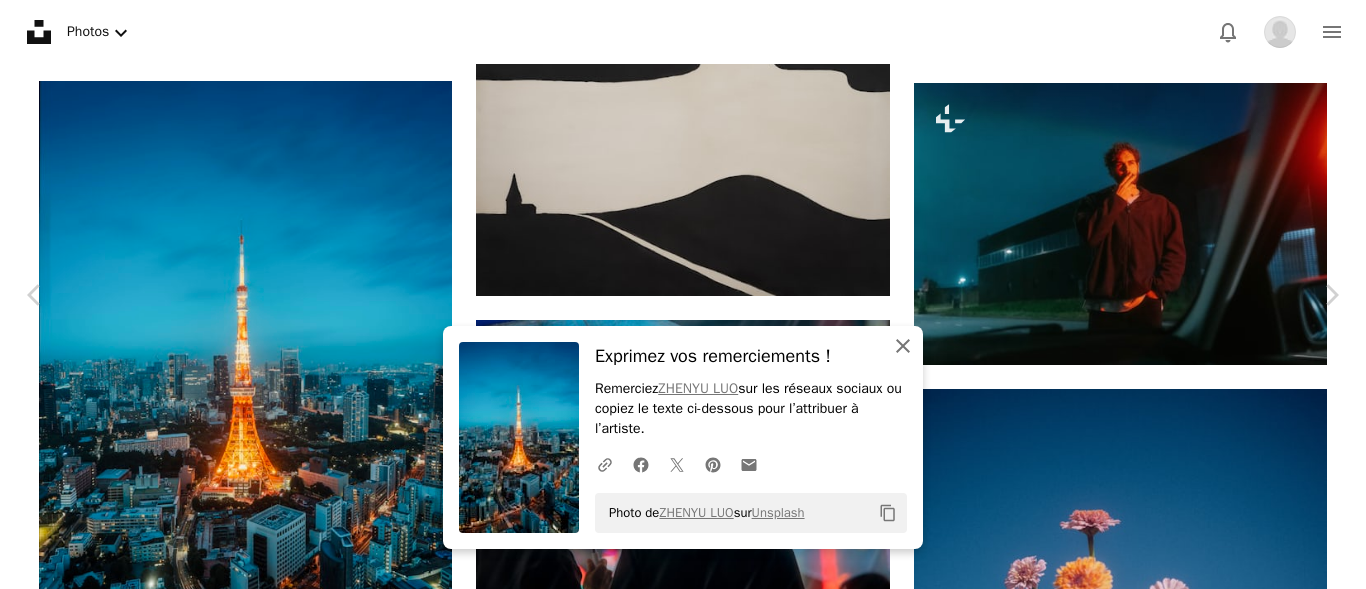 click on "An X shape" 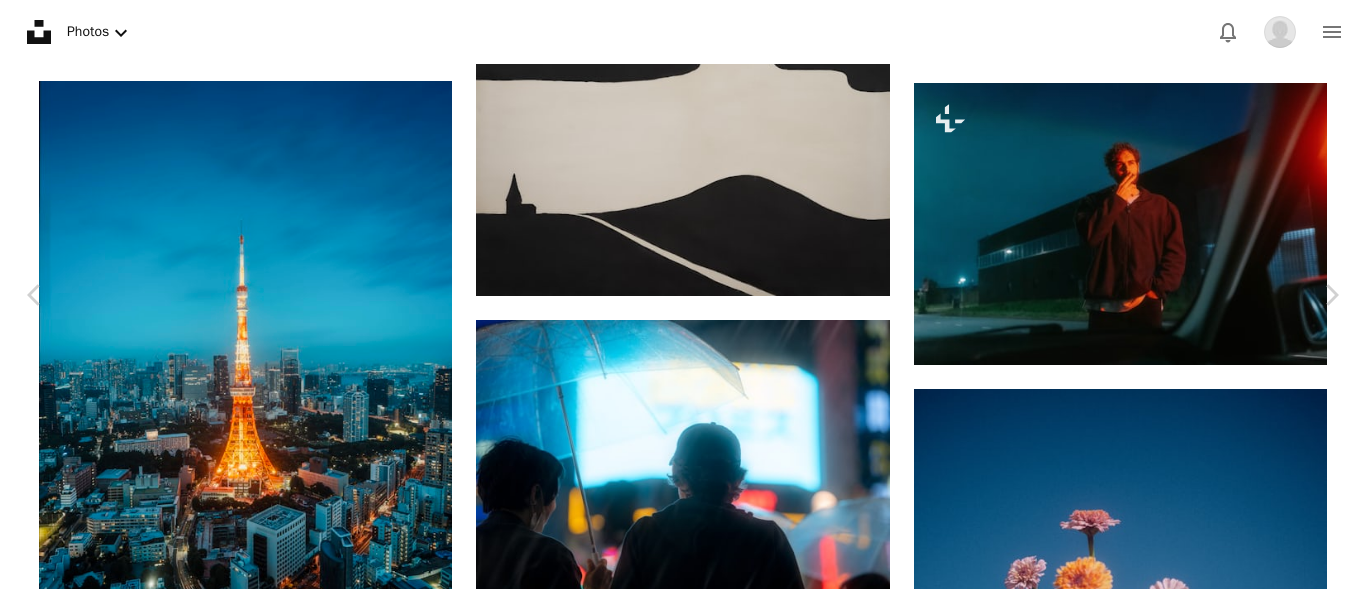 scroll, scrollTop: 1320, scrollLeft: 0, axis: vertical 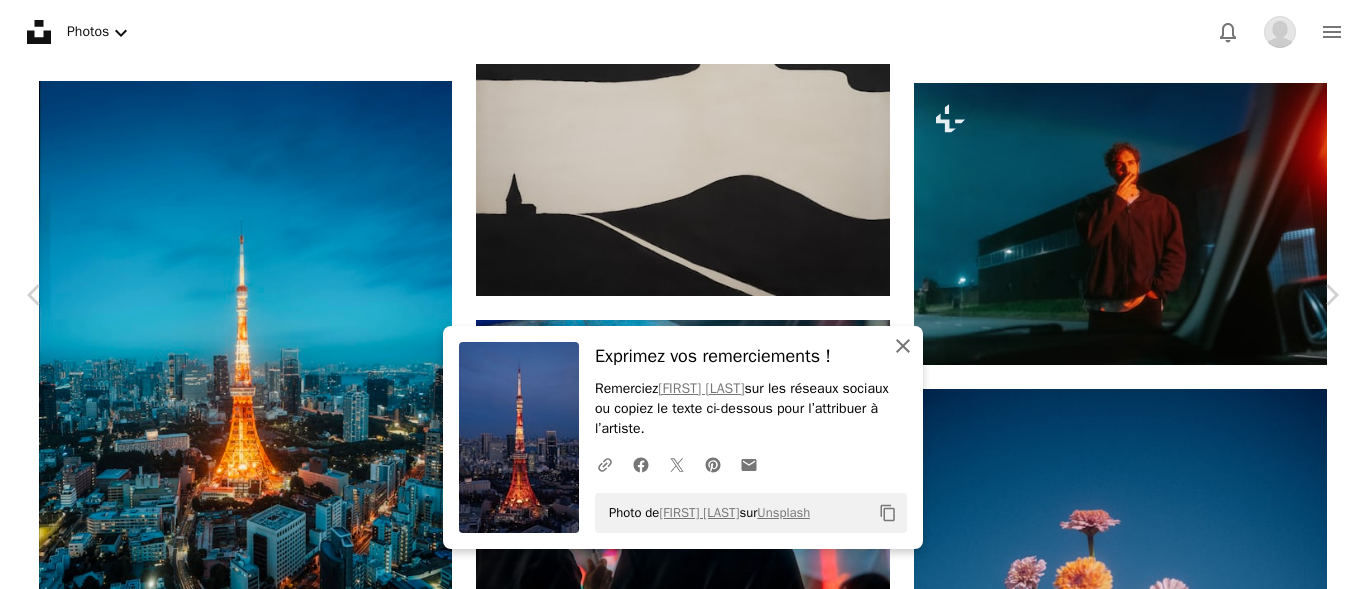 click on "An X shape" 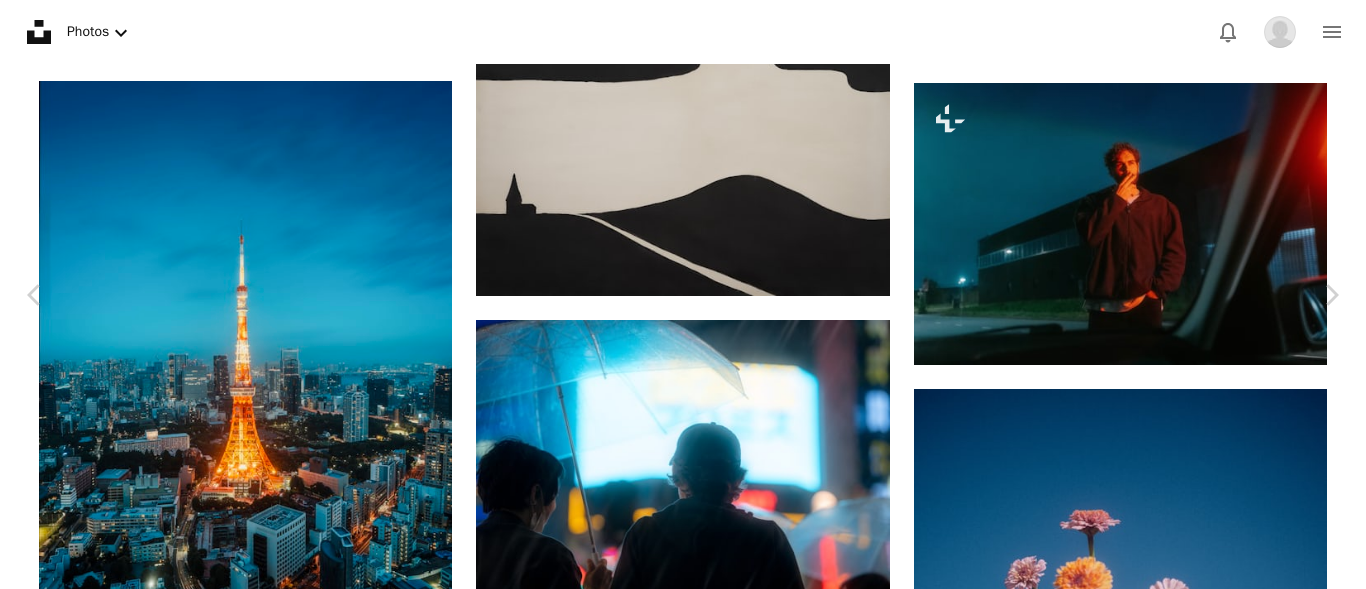 scroll, scrollTop: 3120, scrollLeft: 0, axis: vertical 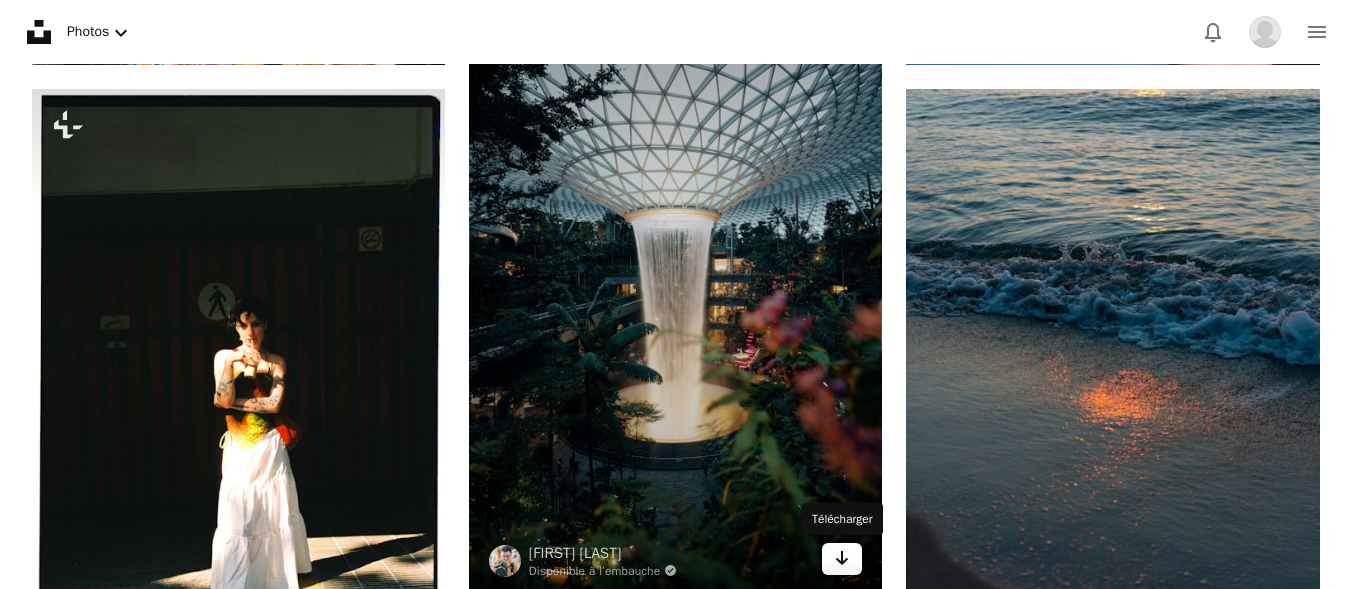 click on "Arrow pointing down" 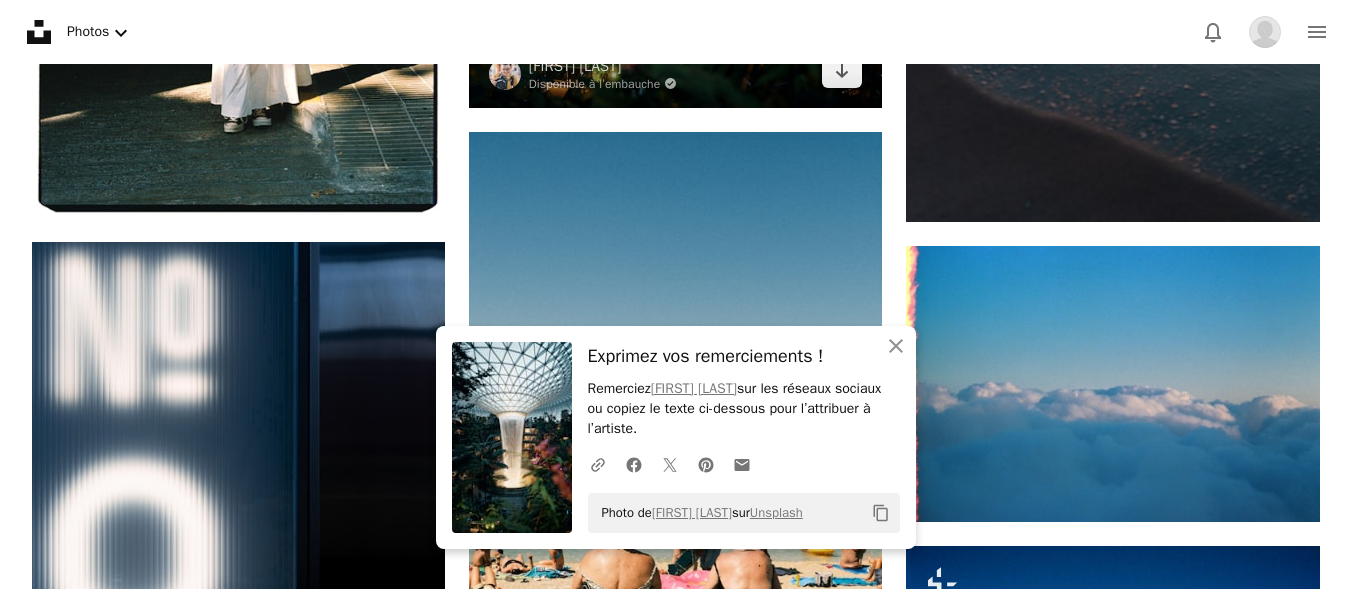 scroll, scrollTop: 5200, scrollLeft: 0, axis: vertical 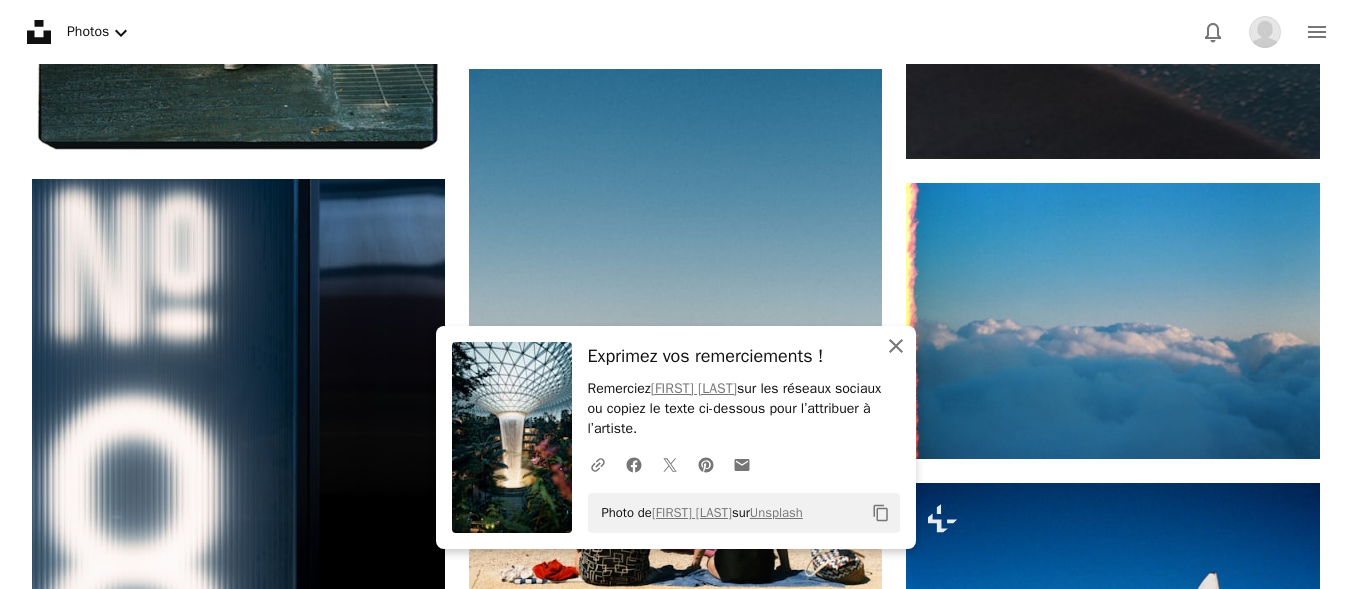 click 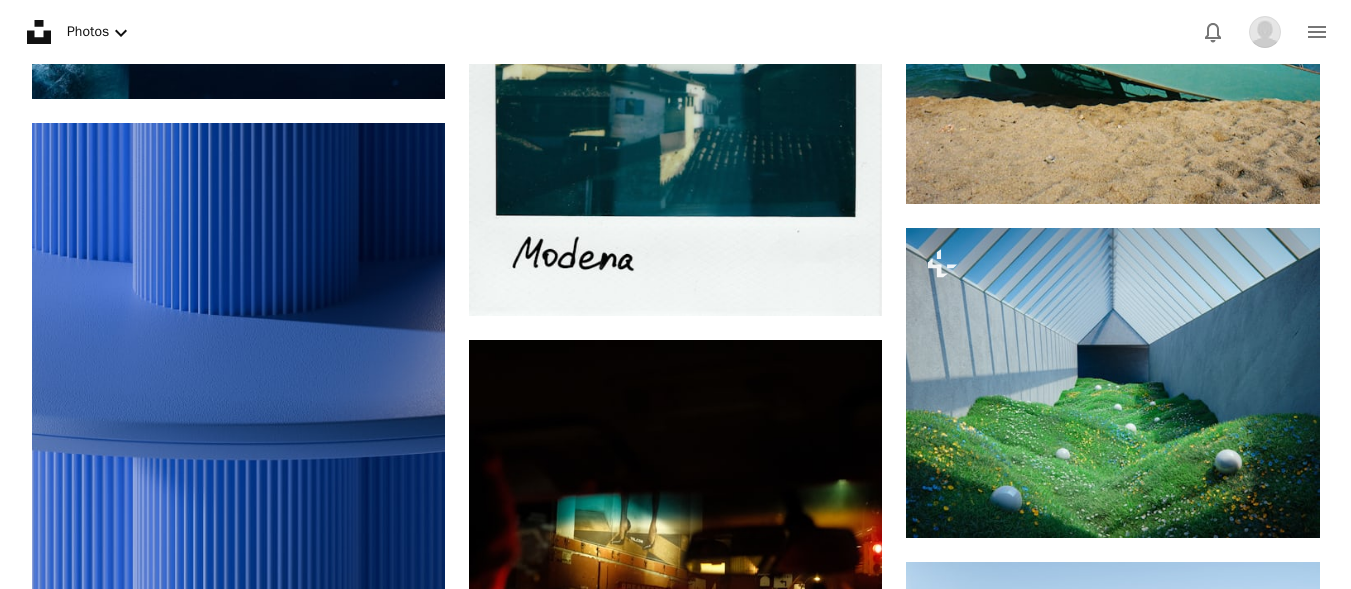 scroll, scrollTop: 6246, scrollLeft: 0, axis: vertical 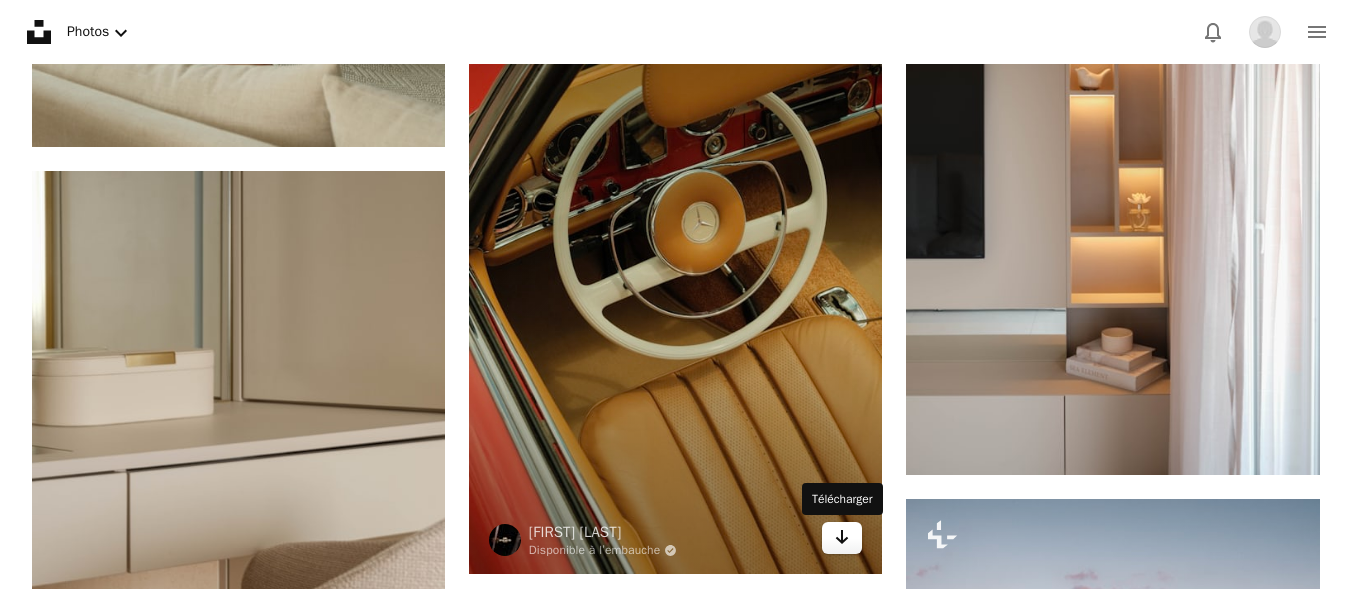 click 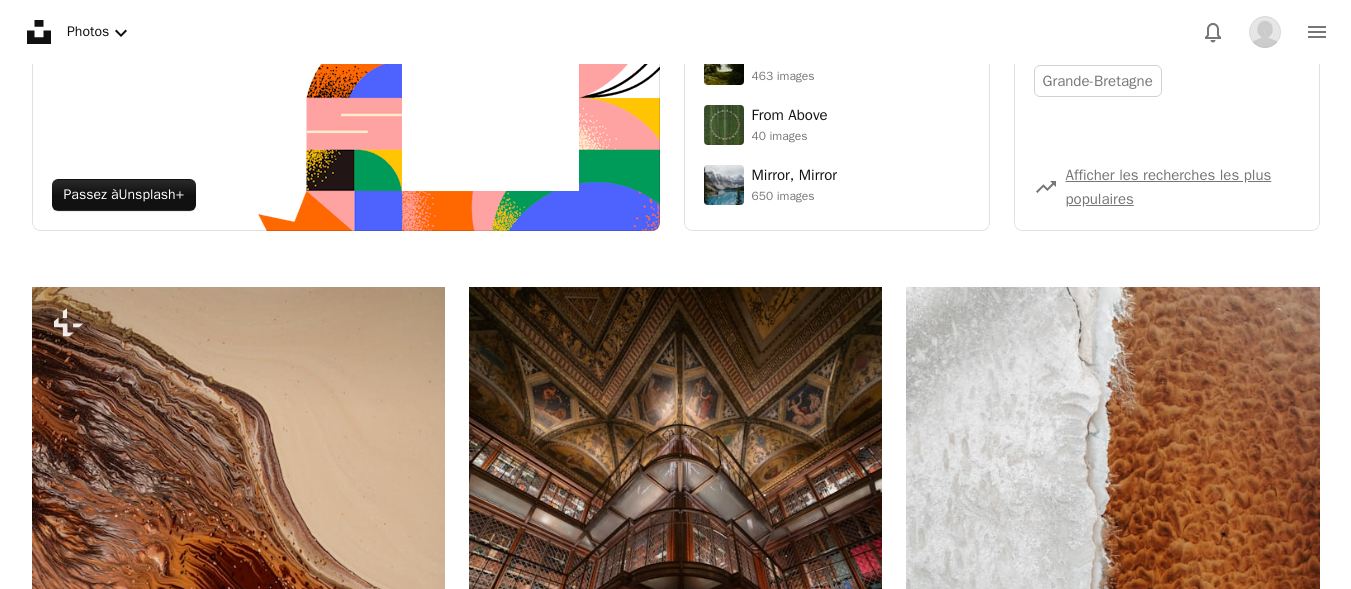 scroll, scrollTop: 172, scrollLeft: 0, axis: vertical 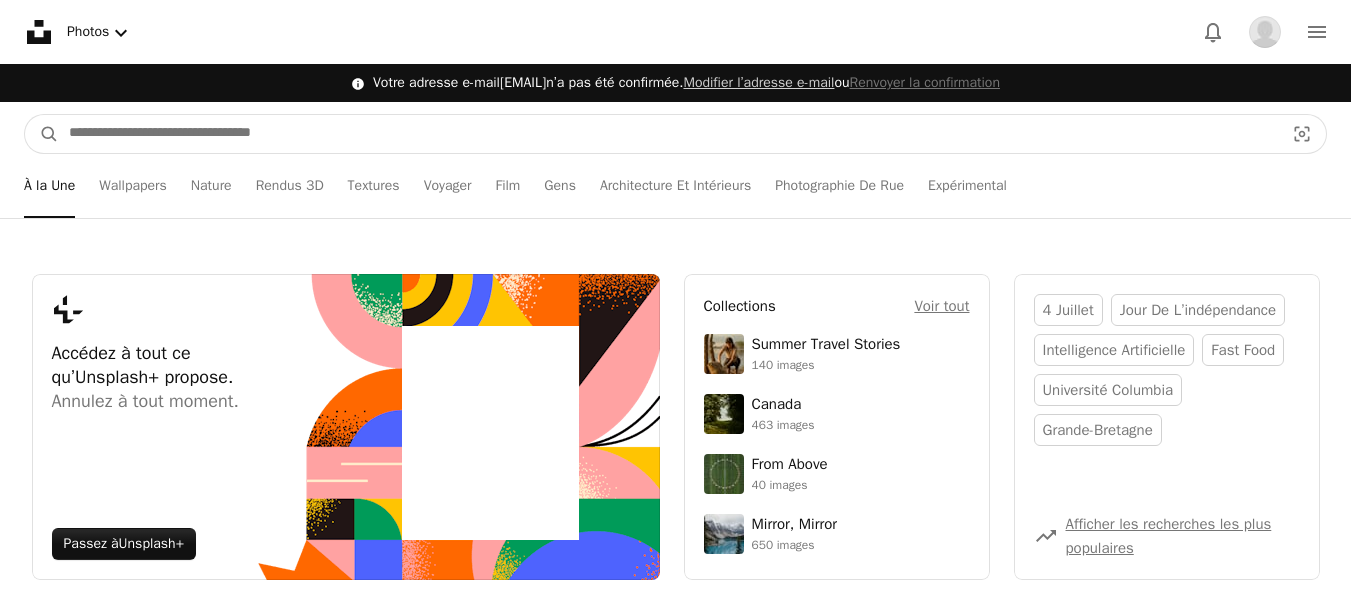 click at bounding box center [668, 134] 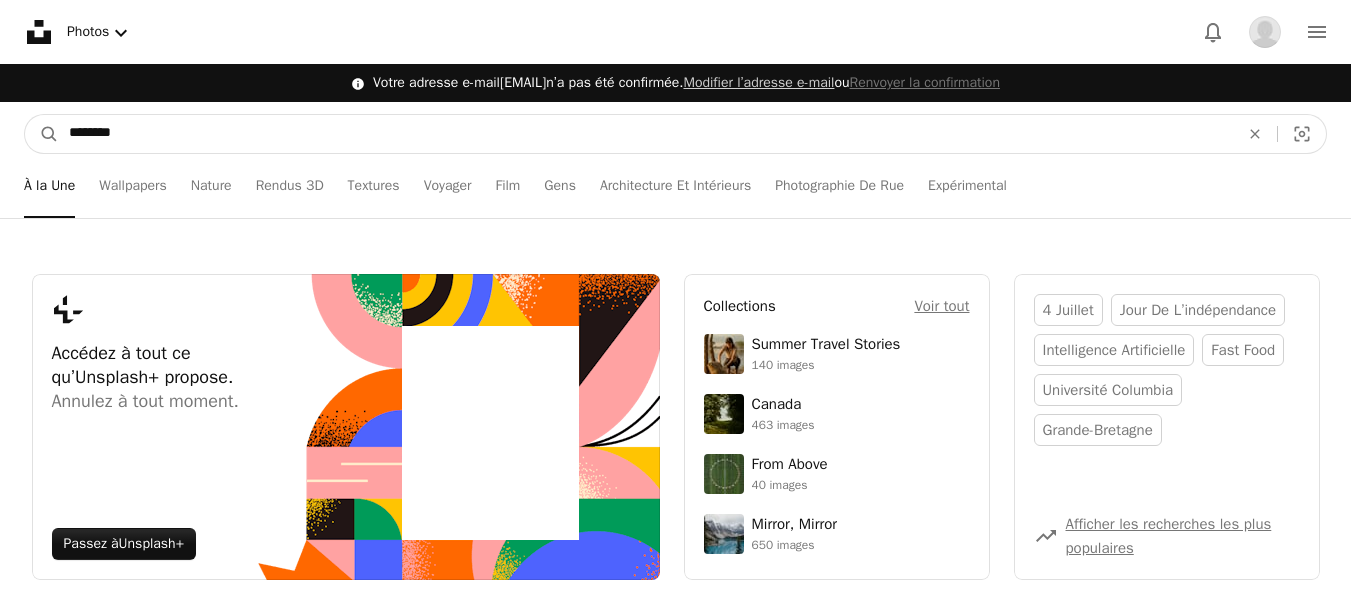 type on "********" 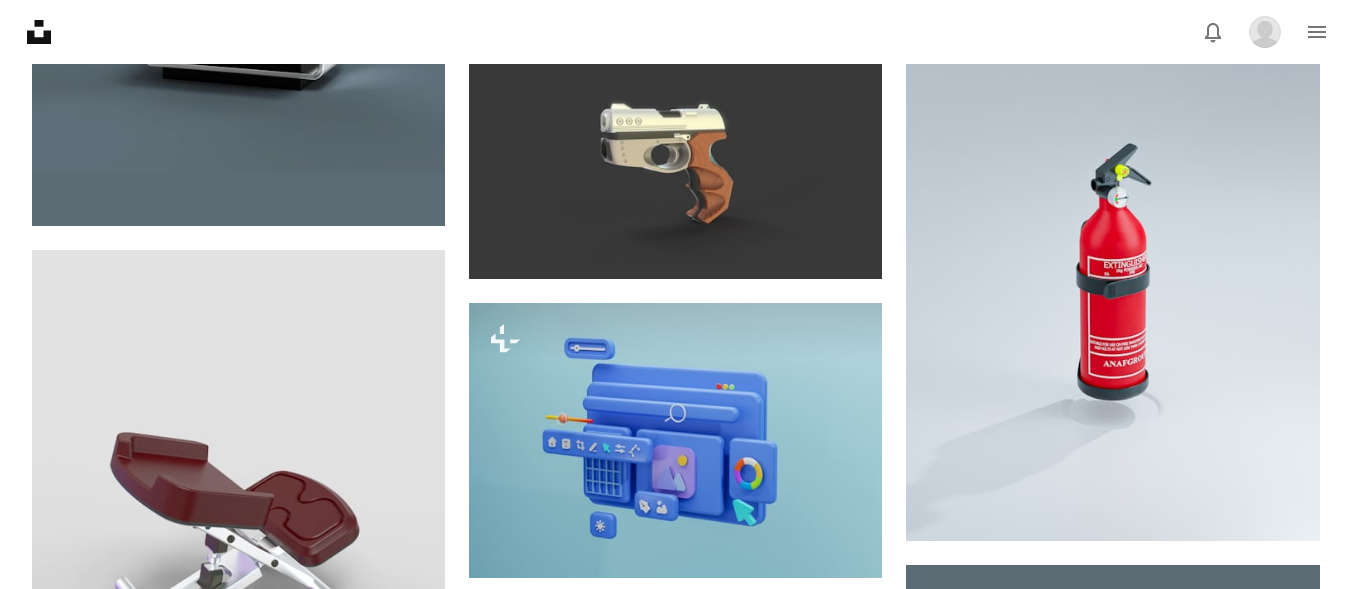 scroll, scrollTop: 1145, scrollLeft: 0, axis: vertical 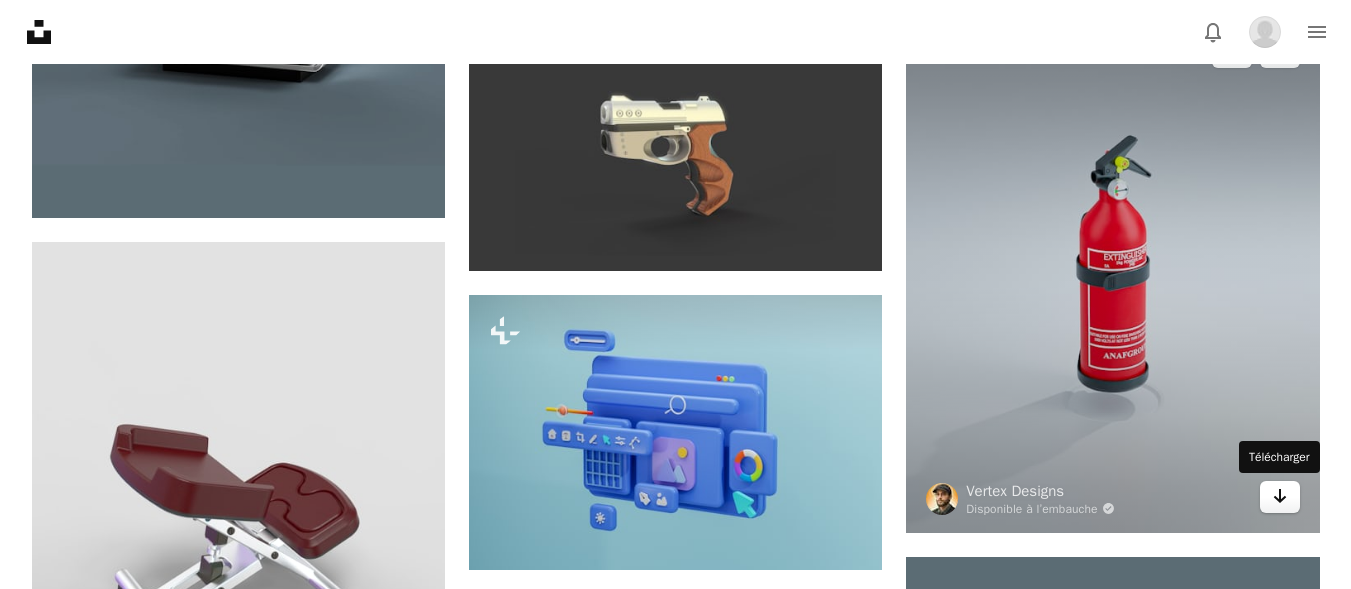 click on "Arrow pointing down" 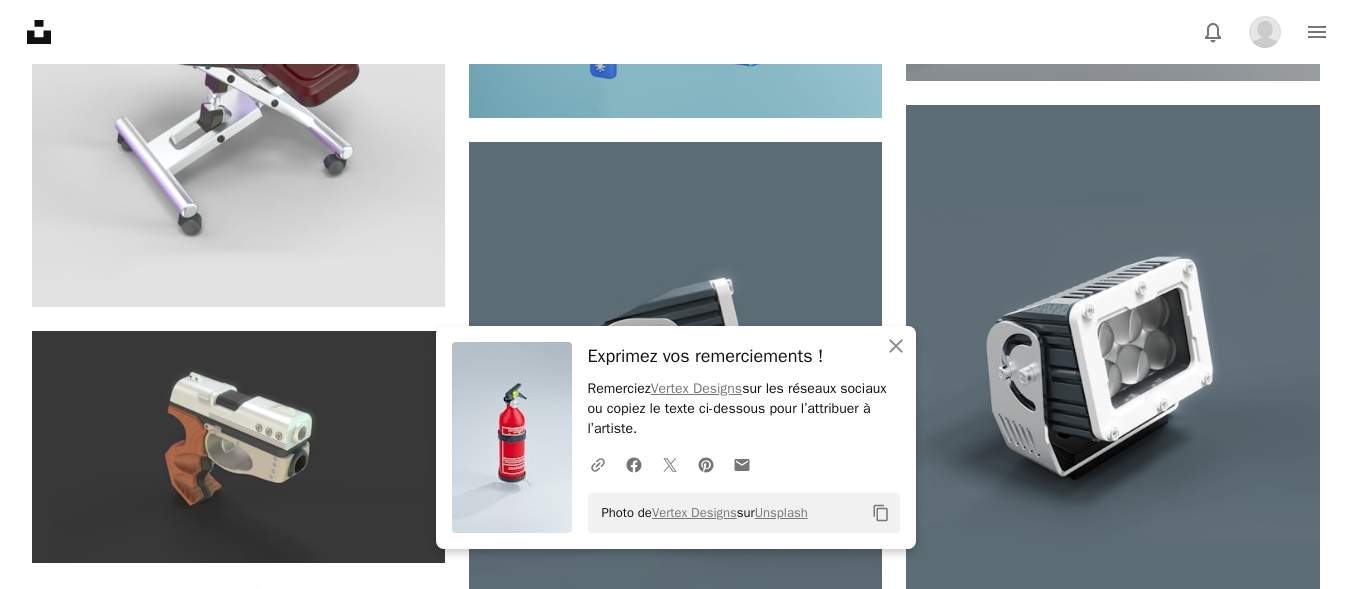 scroll, scrollTop: 1613, scrollLeft: 0, axis: vertical 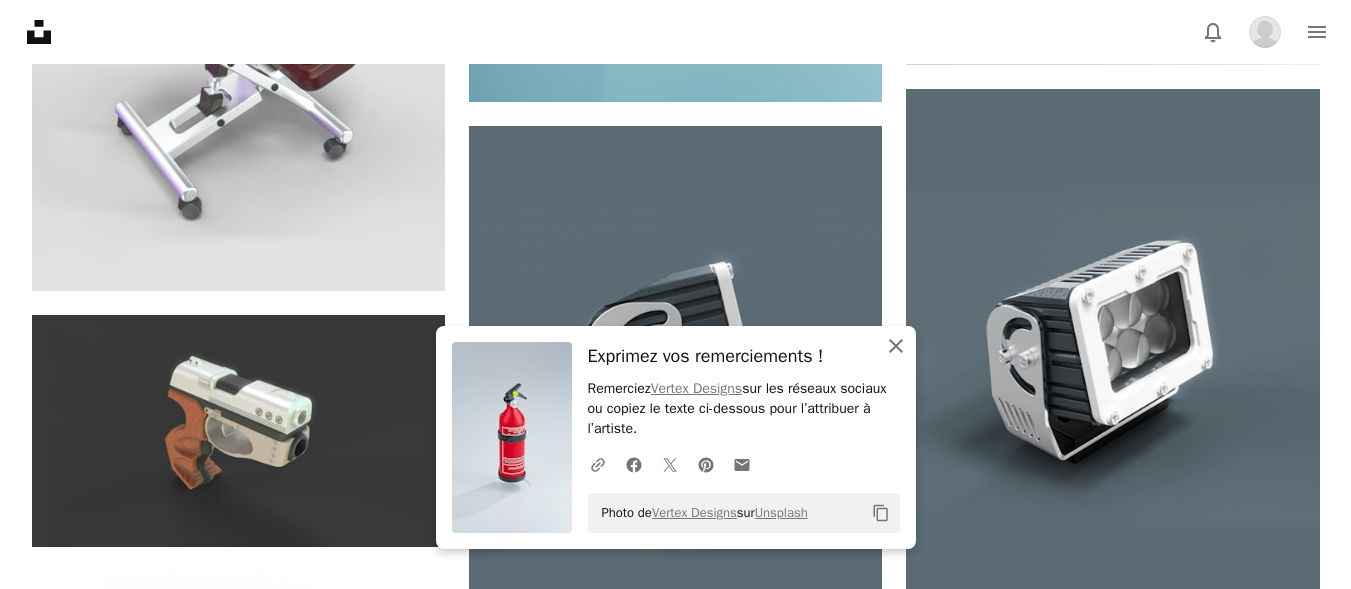 click on "An X shape" 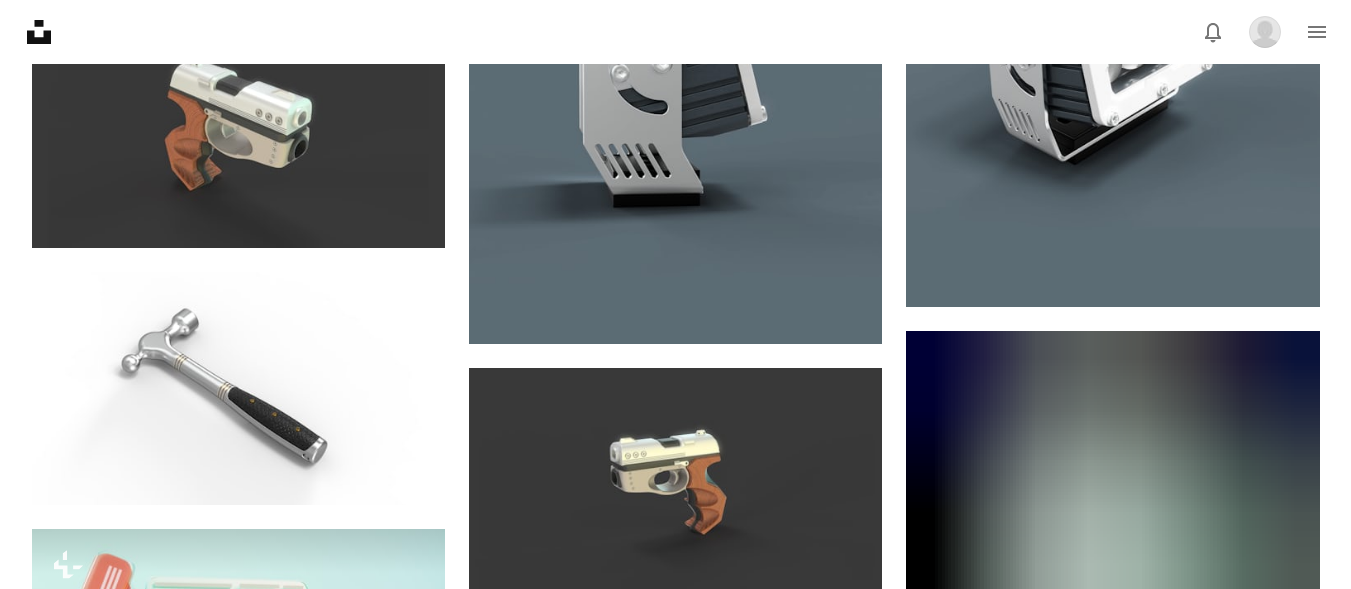 scroll, scrollTop: 1936, scrollLeft: 0, axis: vertical 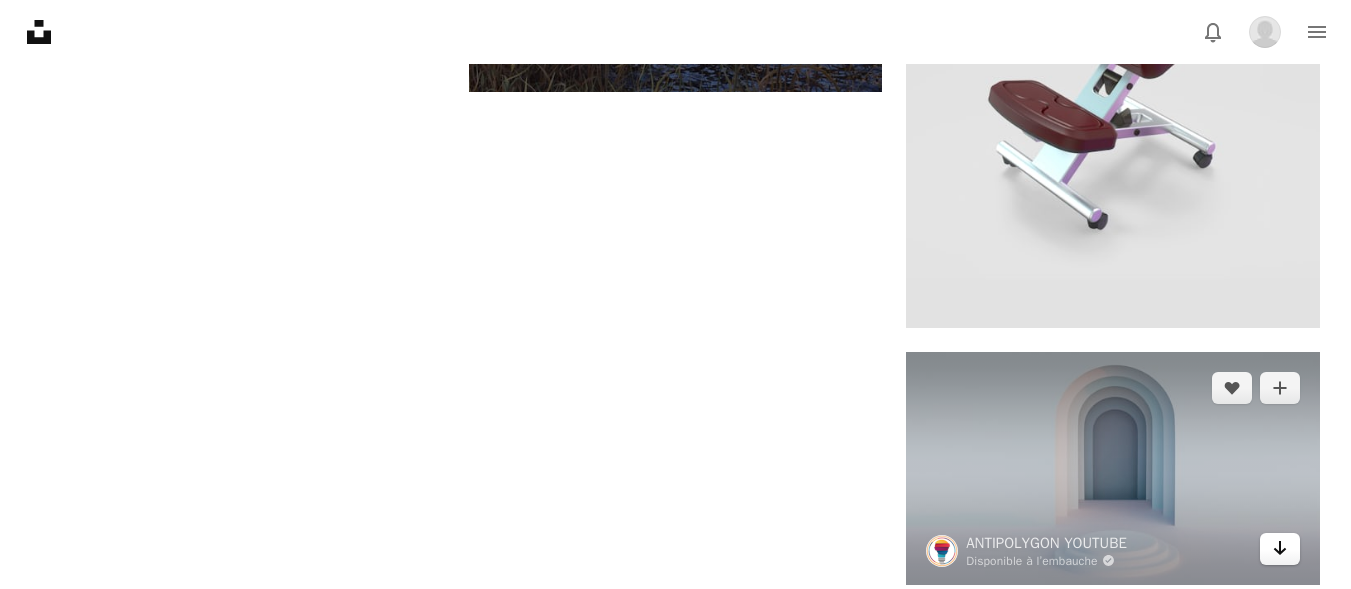 click 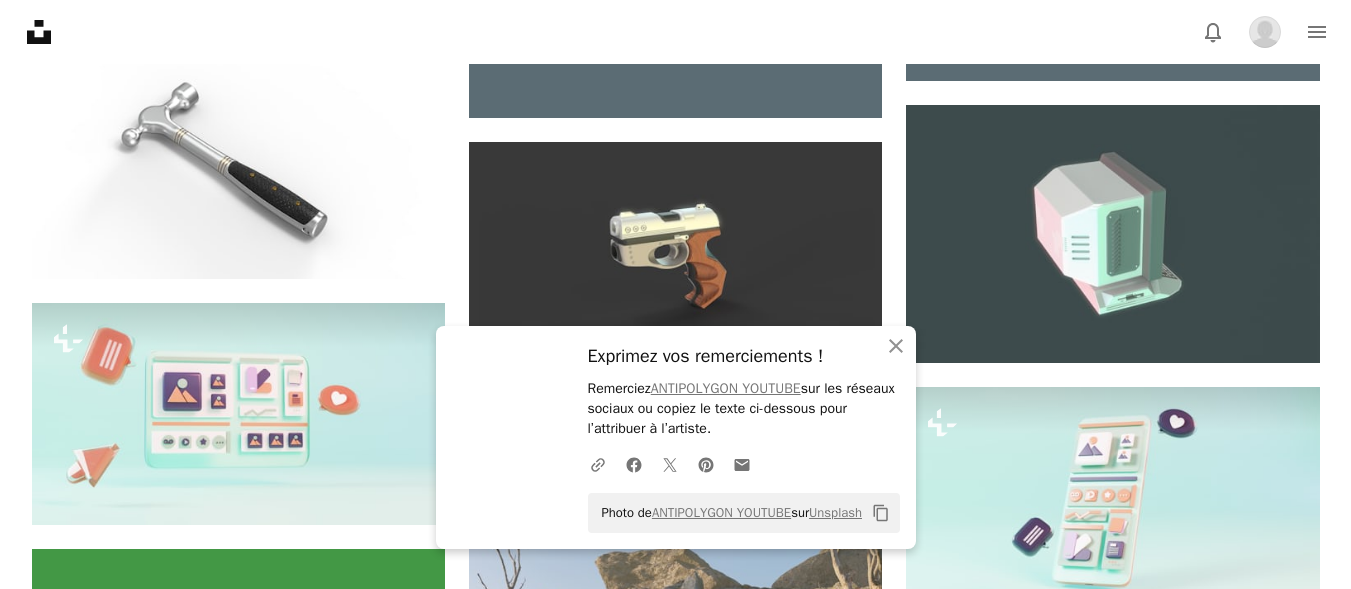 scroll, scrollTop: 2122, scrollLeft: 0, axis: vertical 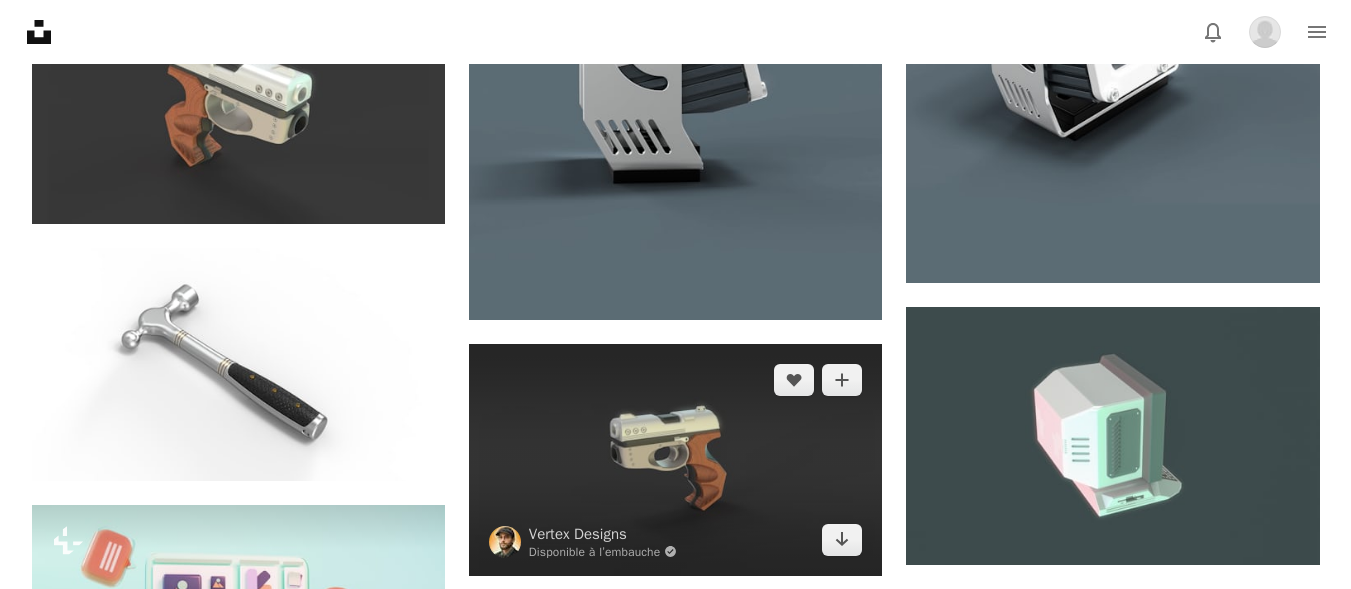 click at bounding box center (675, 460) 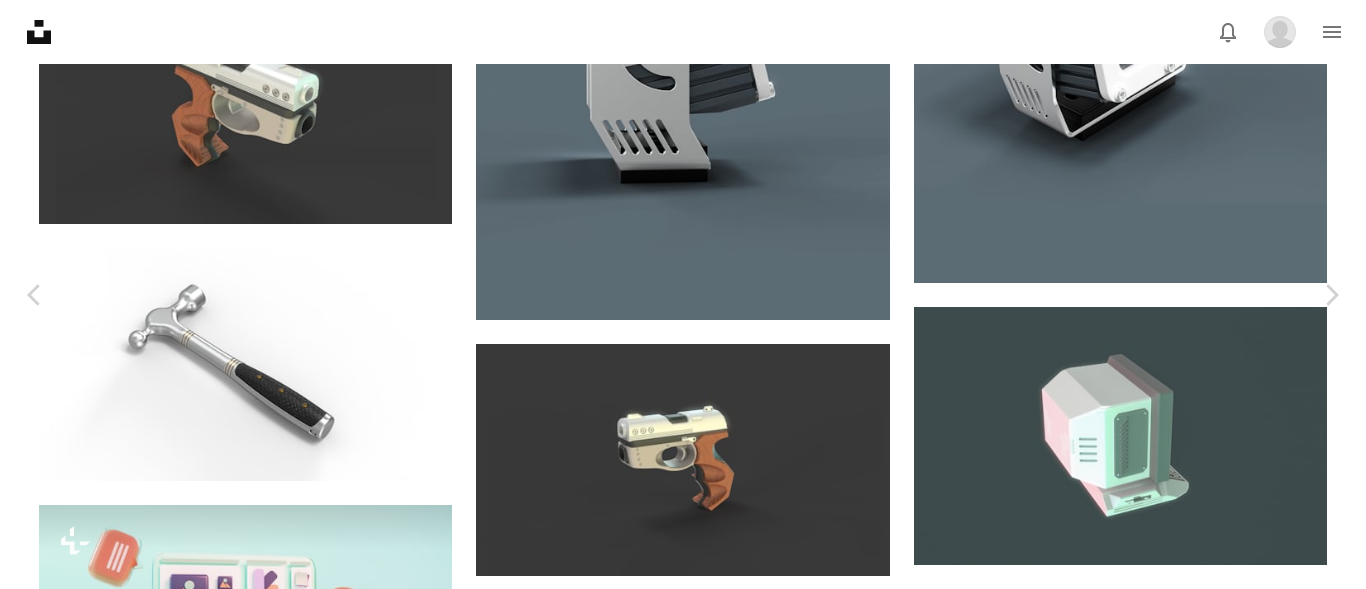 scroll, scrollTop: 1037, scrollLeft: 0, axis: vertical 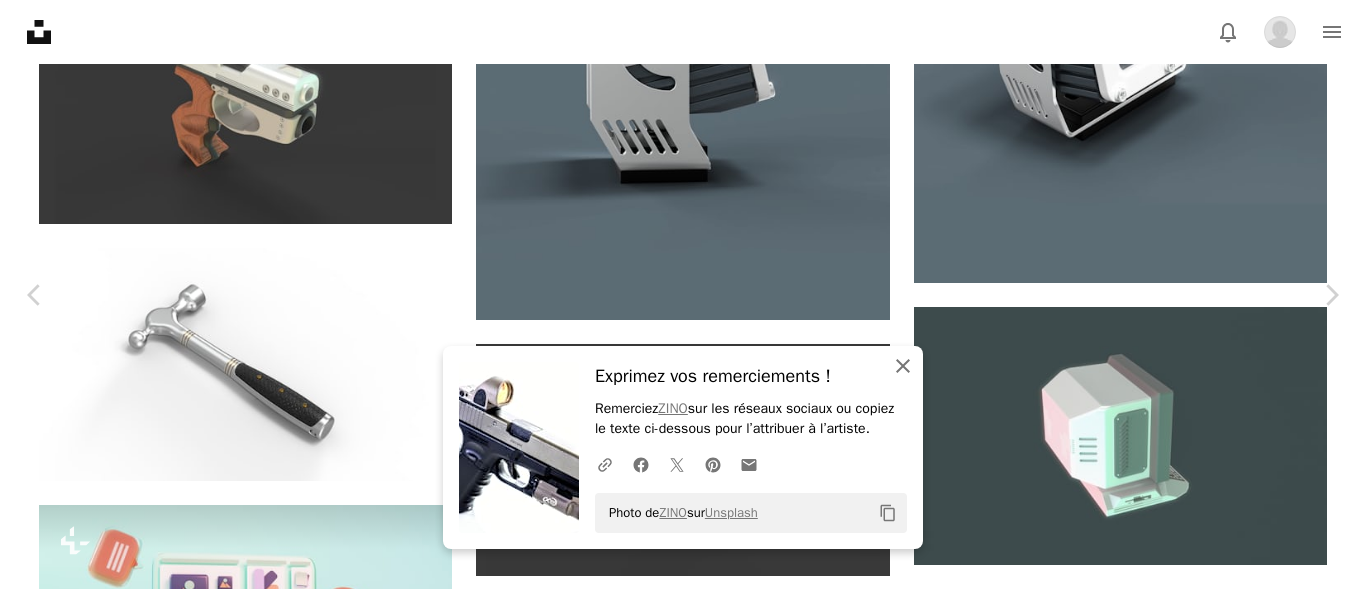 drag, startPoint x: 905, startPoint y: 366, endPoint x: 962, endPoint y: 345, distance: 60.74537 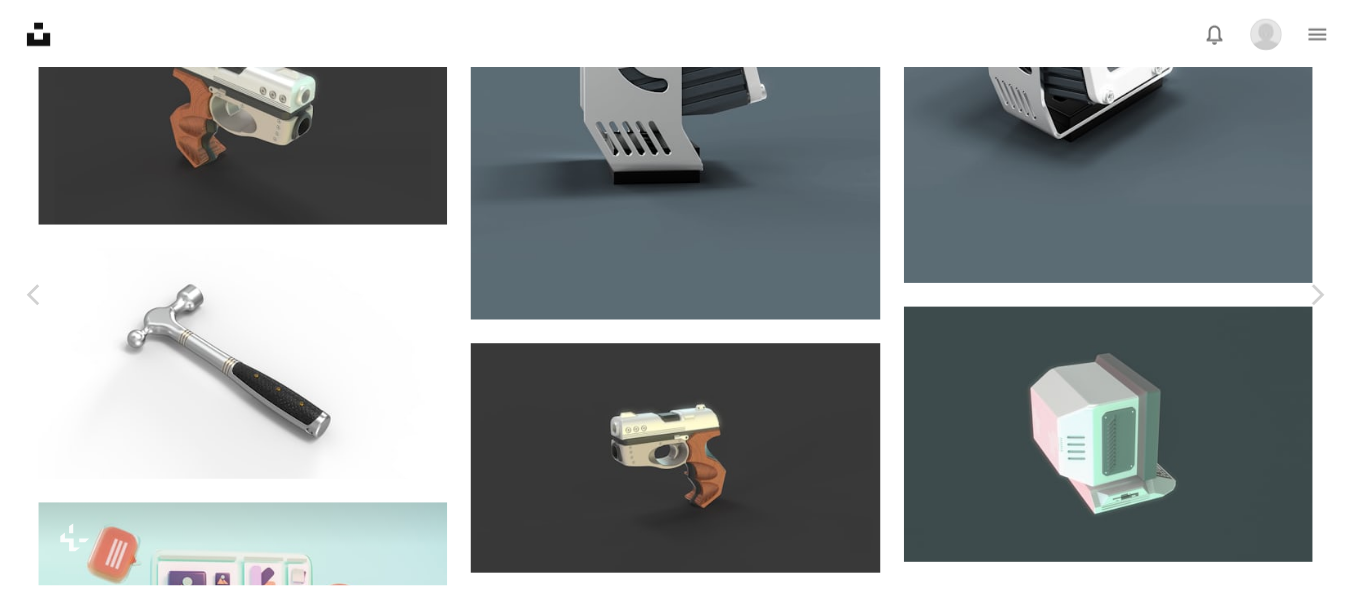 scroll, scrollTop: 0, scrollLeft: 0, axis: both 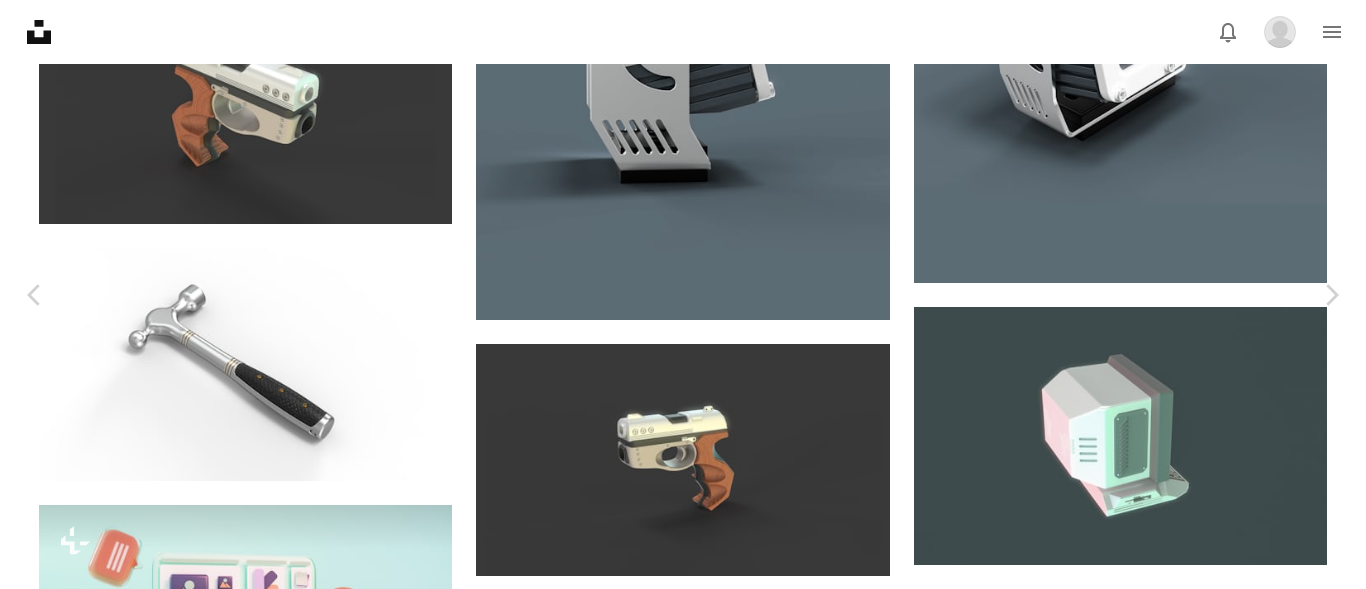 click on "An X shape" at bounding box center [20, 20] 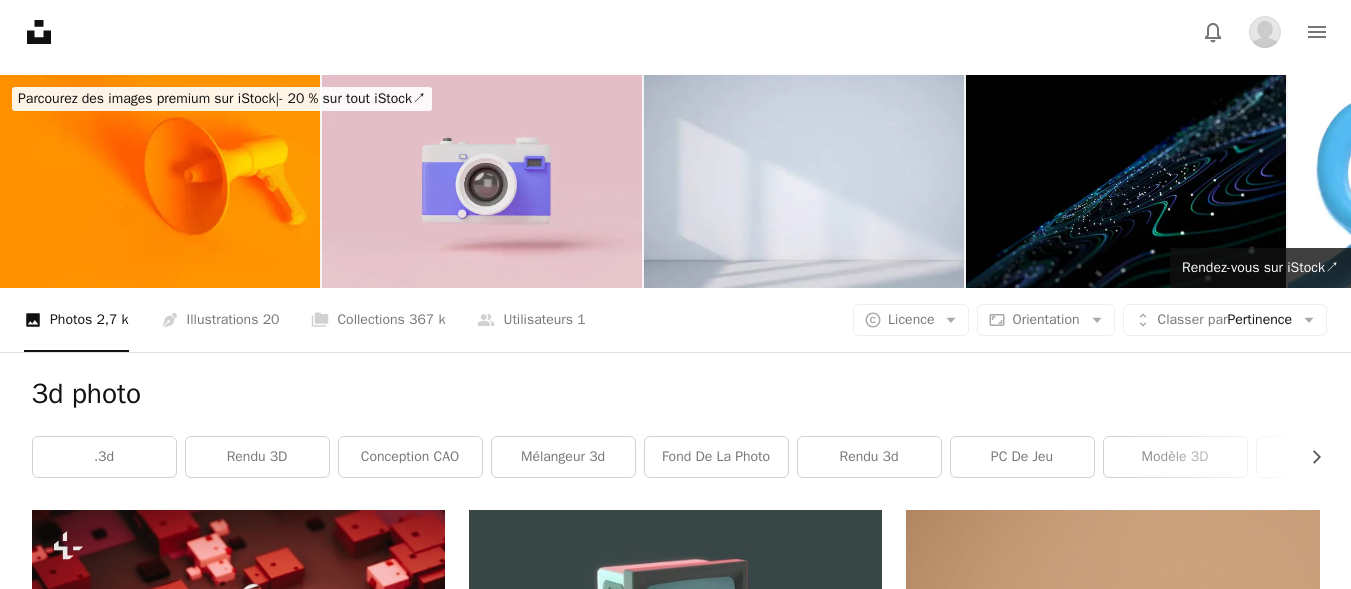 scroll, scrollTop: 77, scrollLeft: 0, axis: vertical 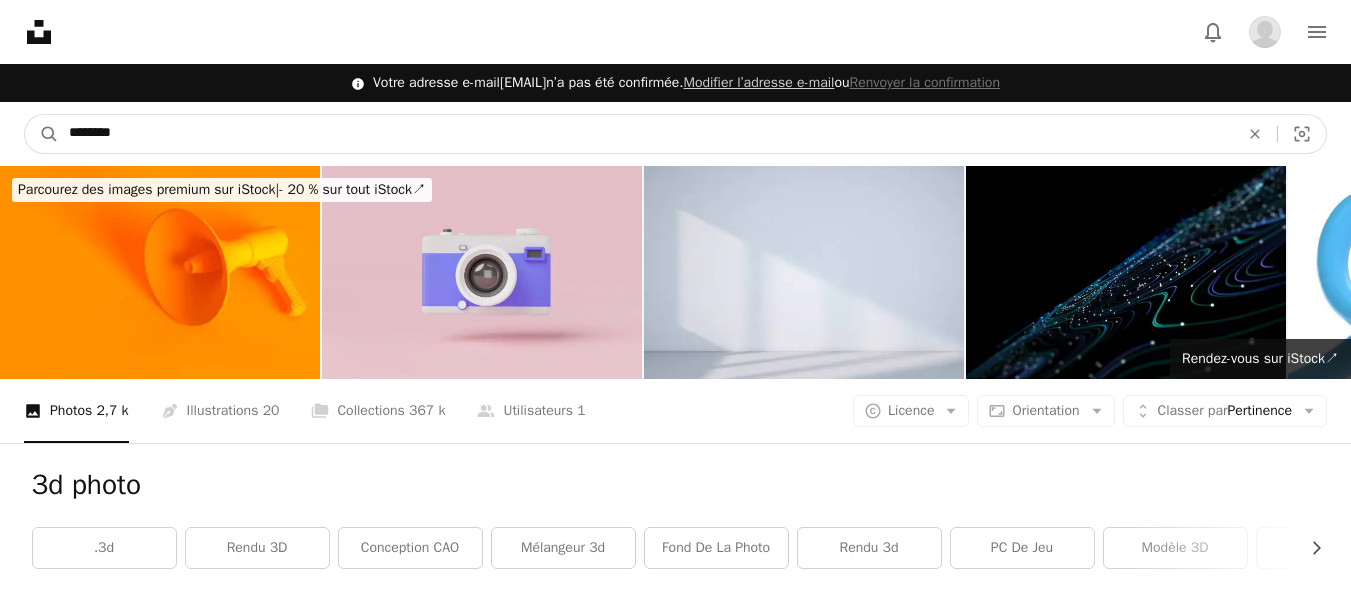 click on "********" at bounding box center (646, 134) 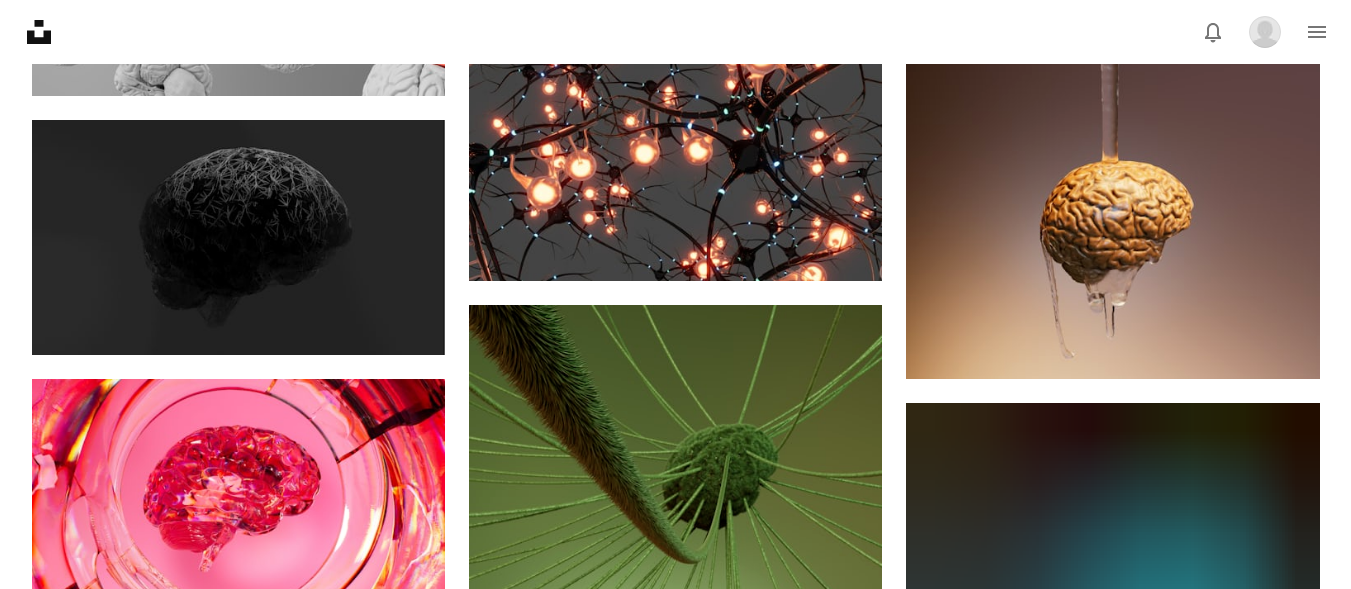 scroll, scrollTop: 1820, scrollLeft: 0, axis: vertical 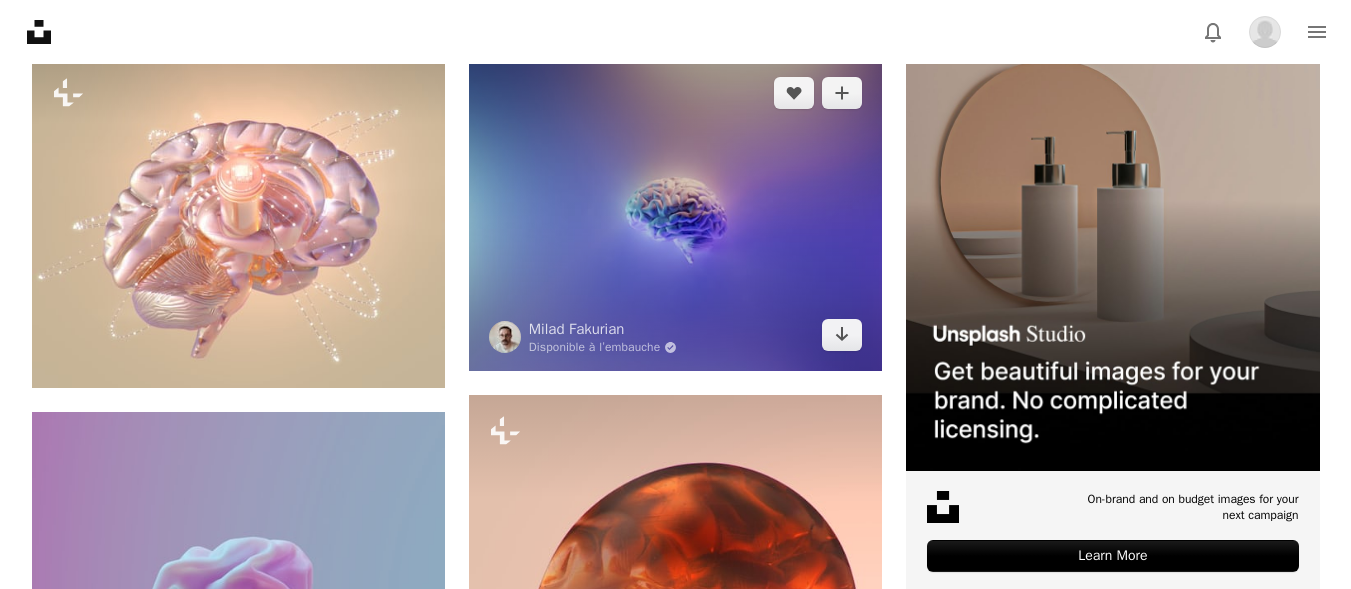click at bounding box center (675, 214) 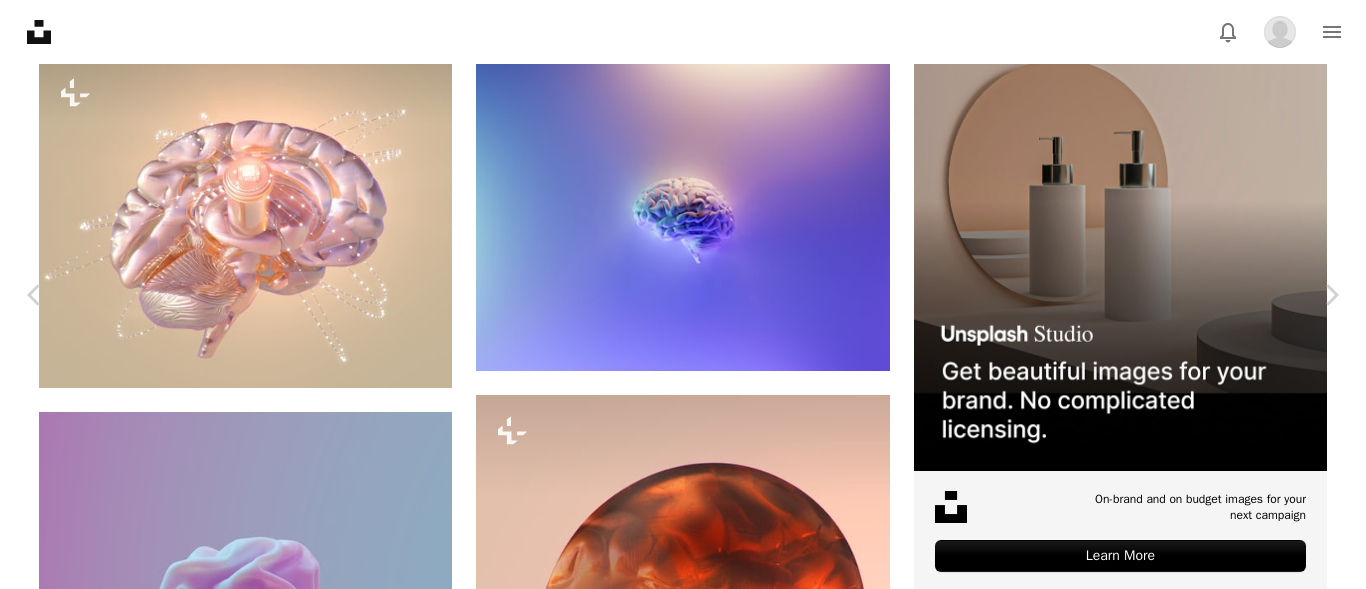 scroll, scrollTop: 1216, scrollLeft: 0, axis: vertical 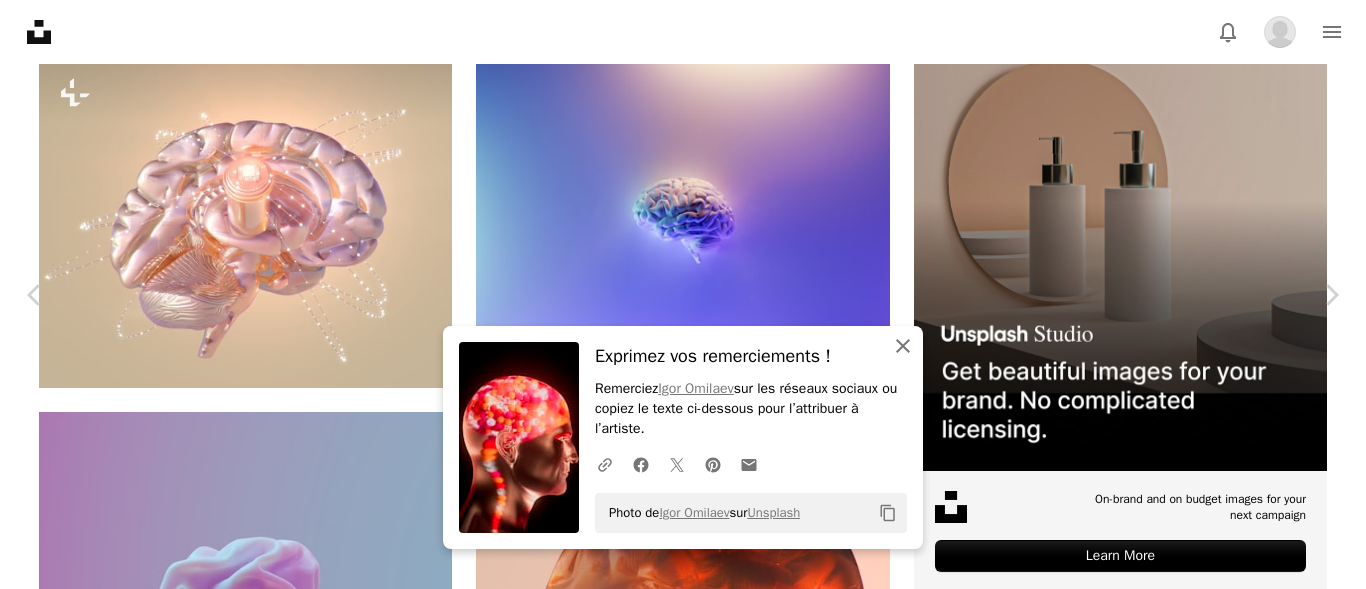 click on "An X shape" 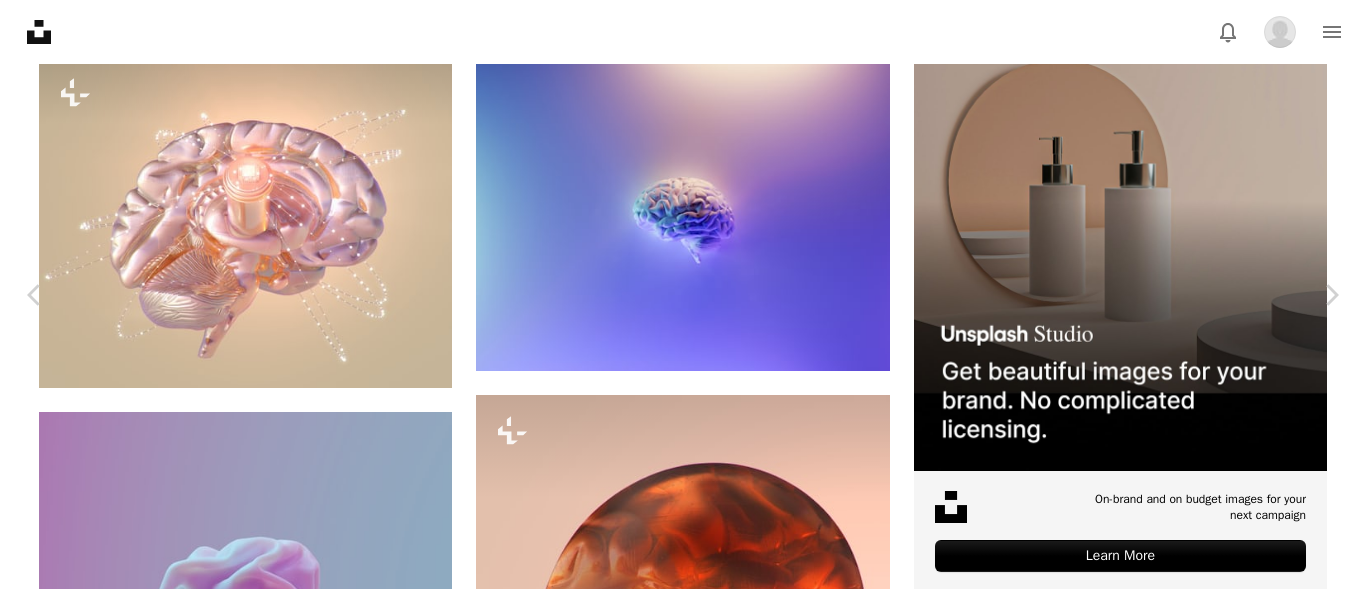 click on "A lock Télécharger" at bounding box center (1180, 4722) 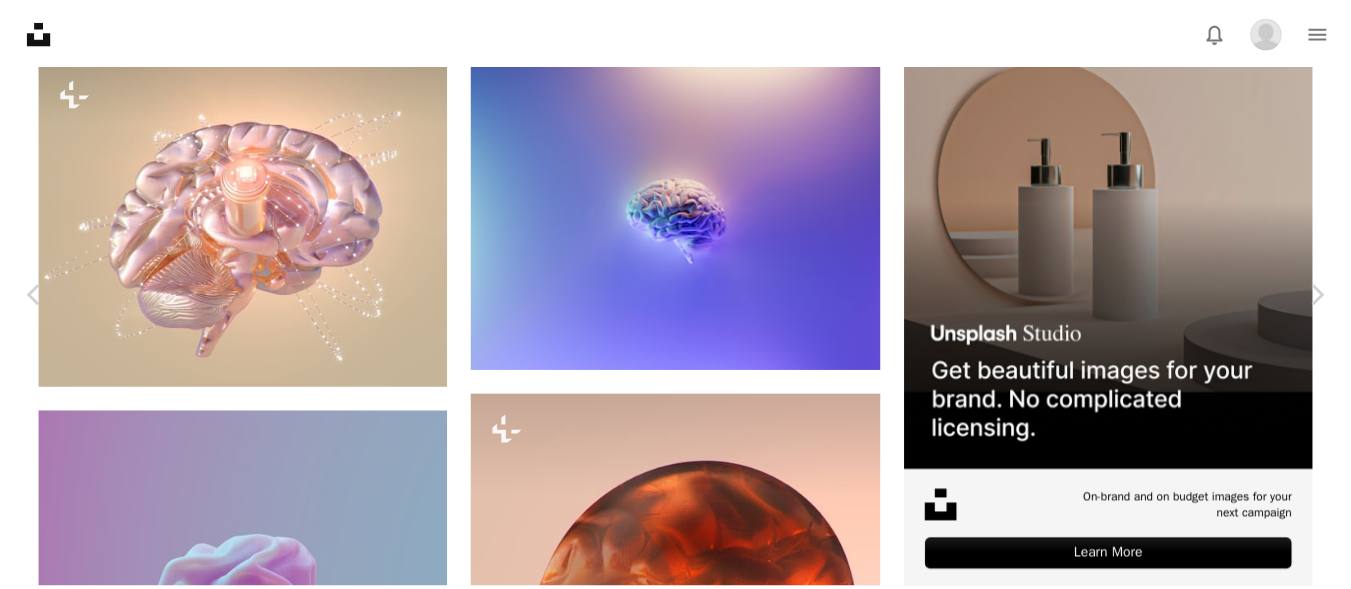 scroll, scrollTop: 0, scrollLeft: 0, axis: both 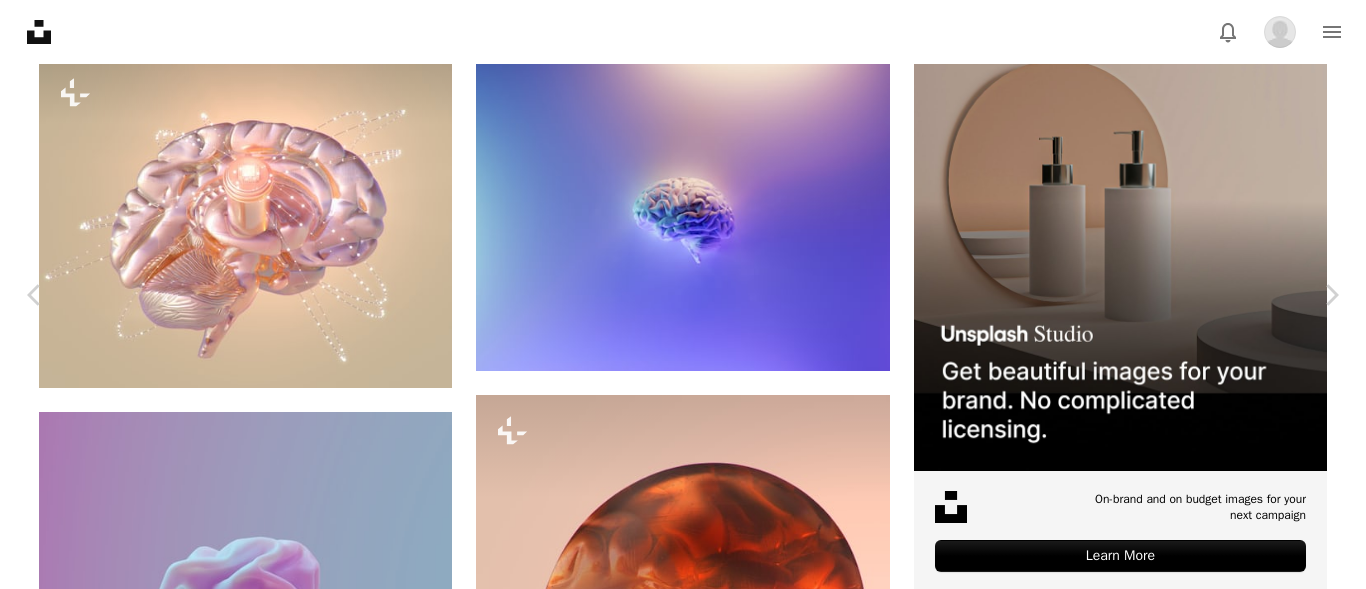 click on "An X shape" at bounding box center (20, 20) 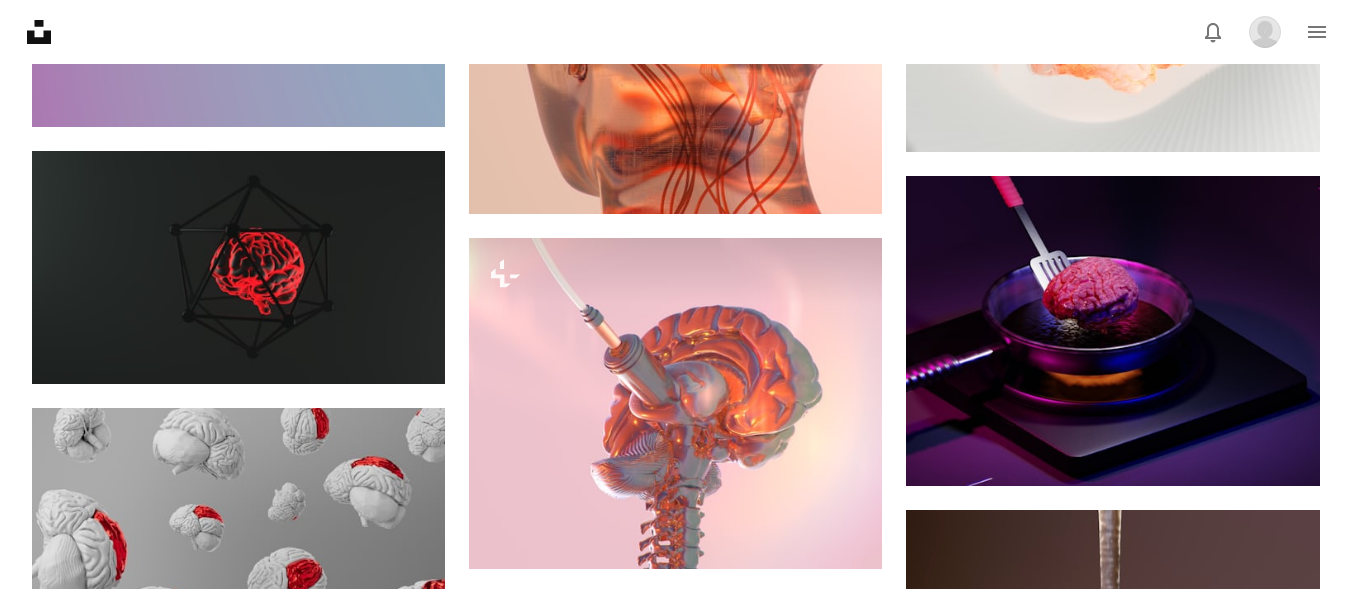scroll, scrollTop: 1276, scrollLeft: 0, axis: vertical 